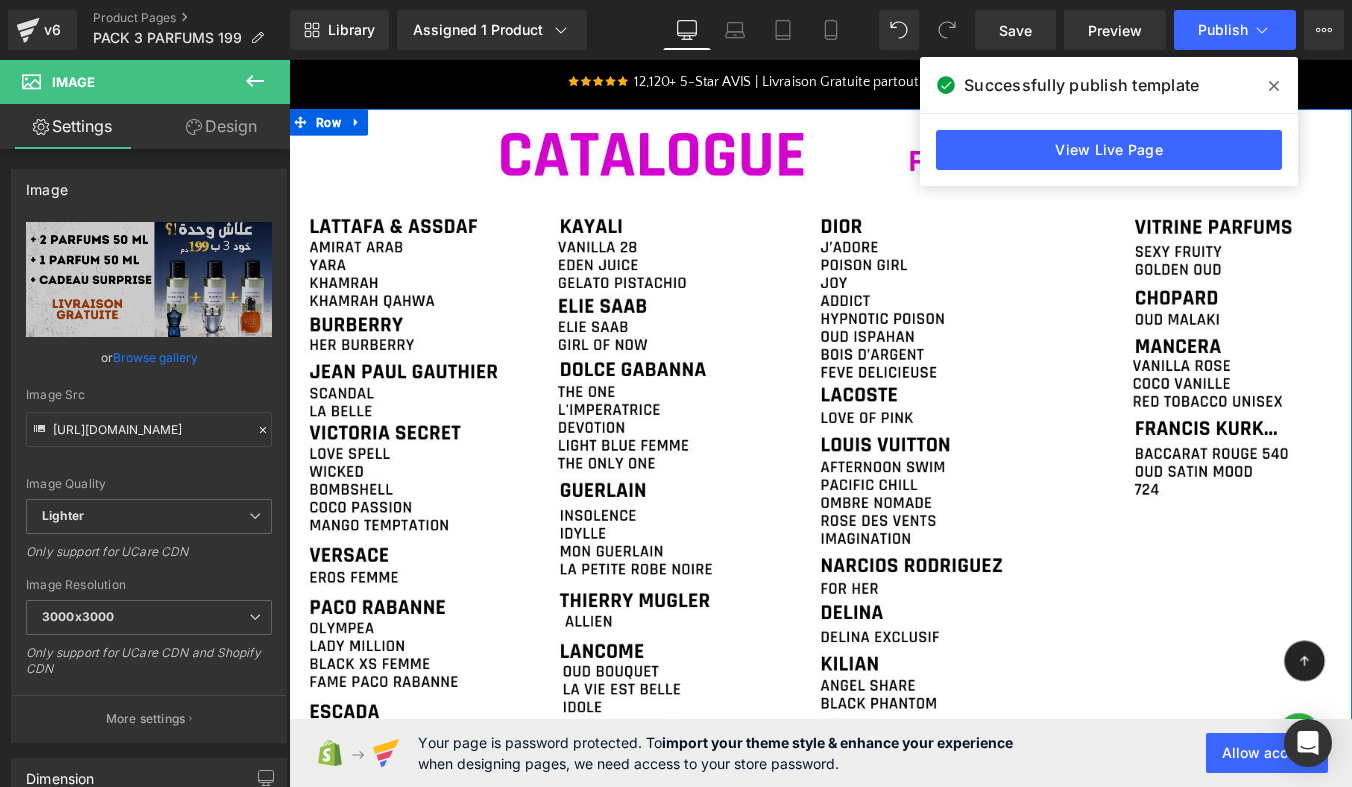 scroll, scrollTop: 4044, scrollLeft: 0, axis: vertical 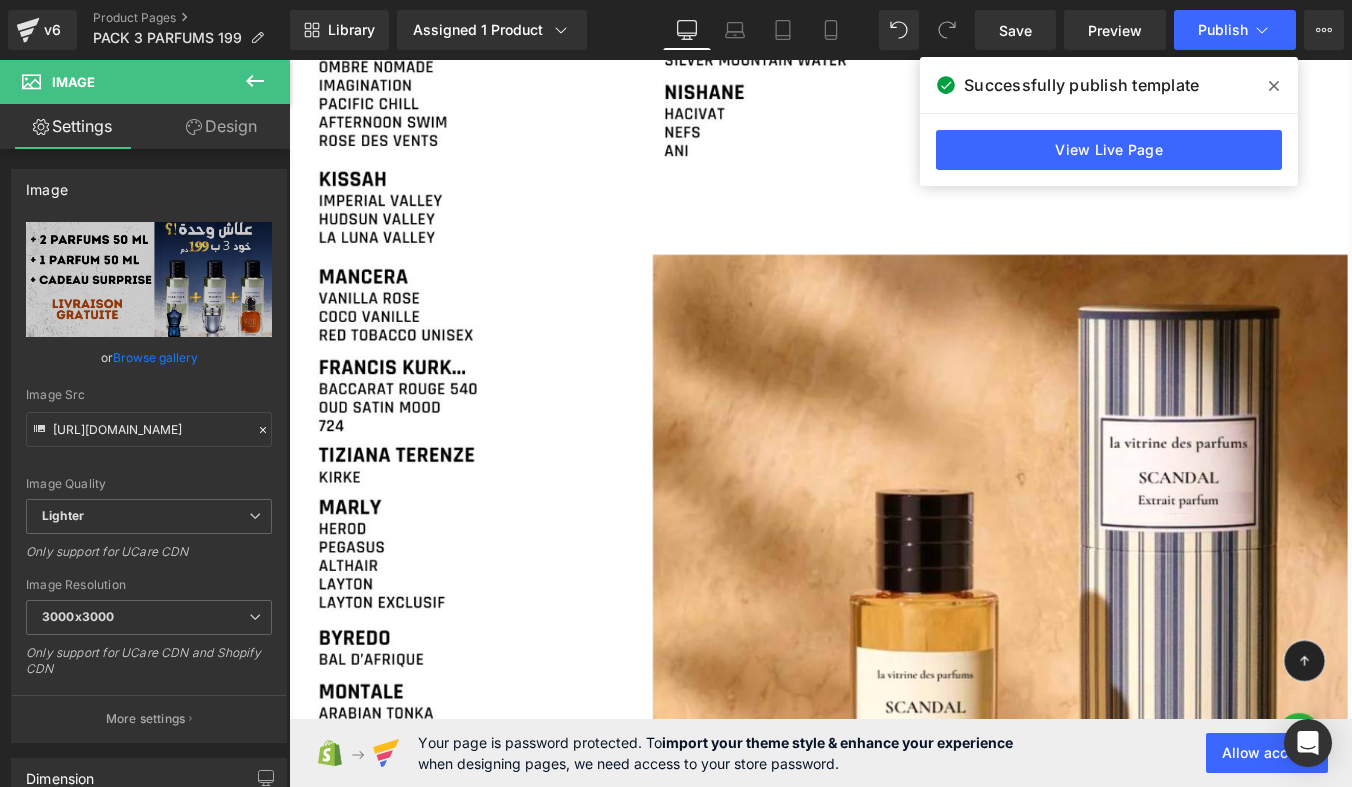 click 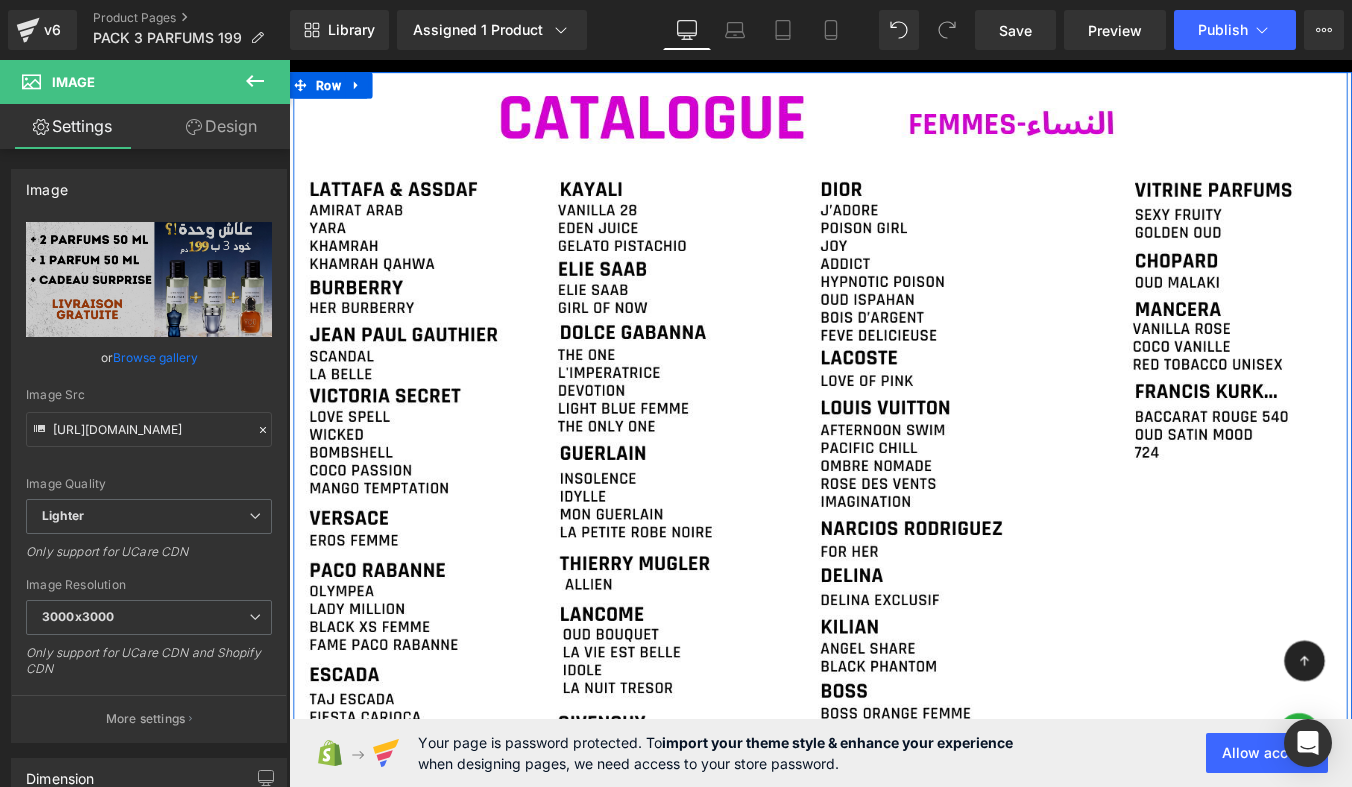 scroll, scrollTop: 0, scrollLeft: 0, axis: both 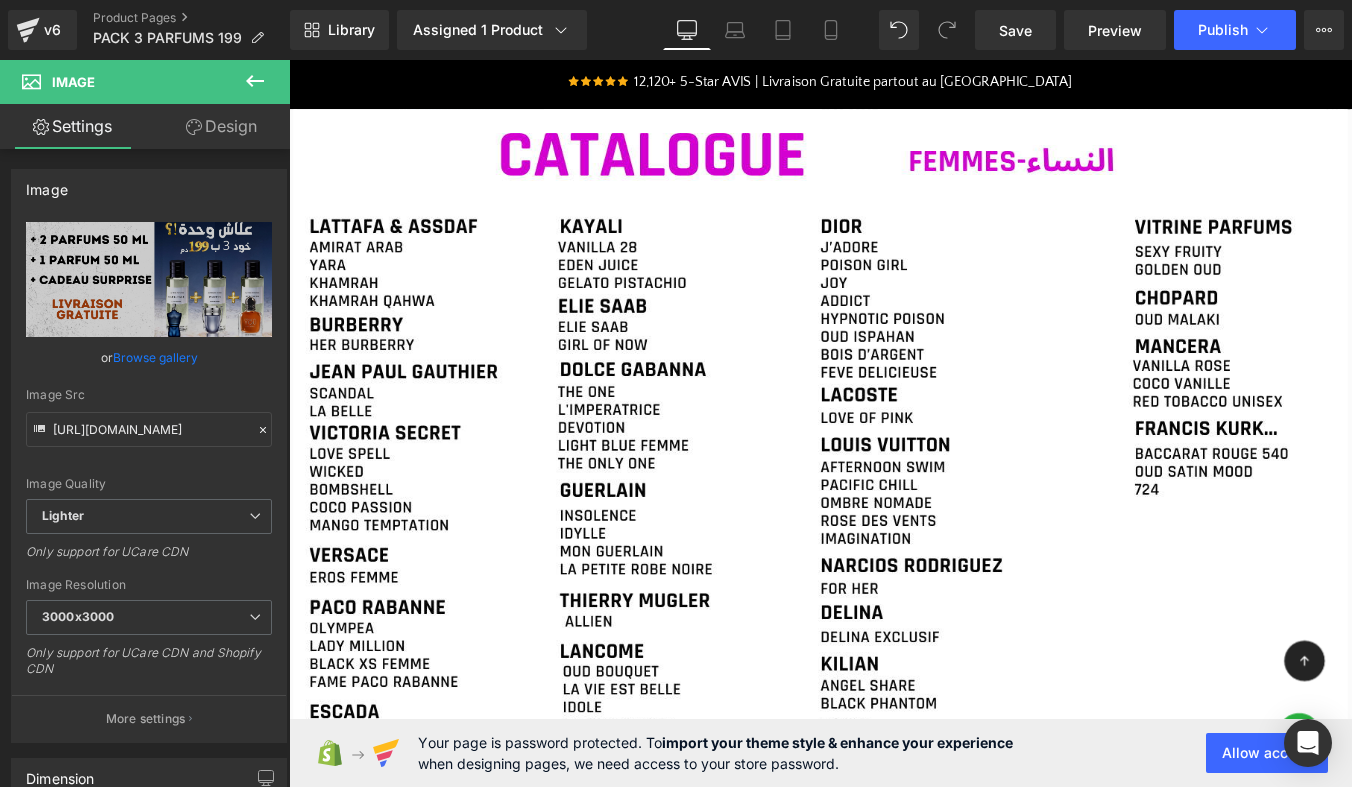 click 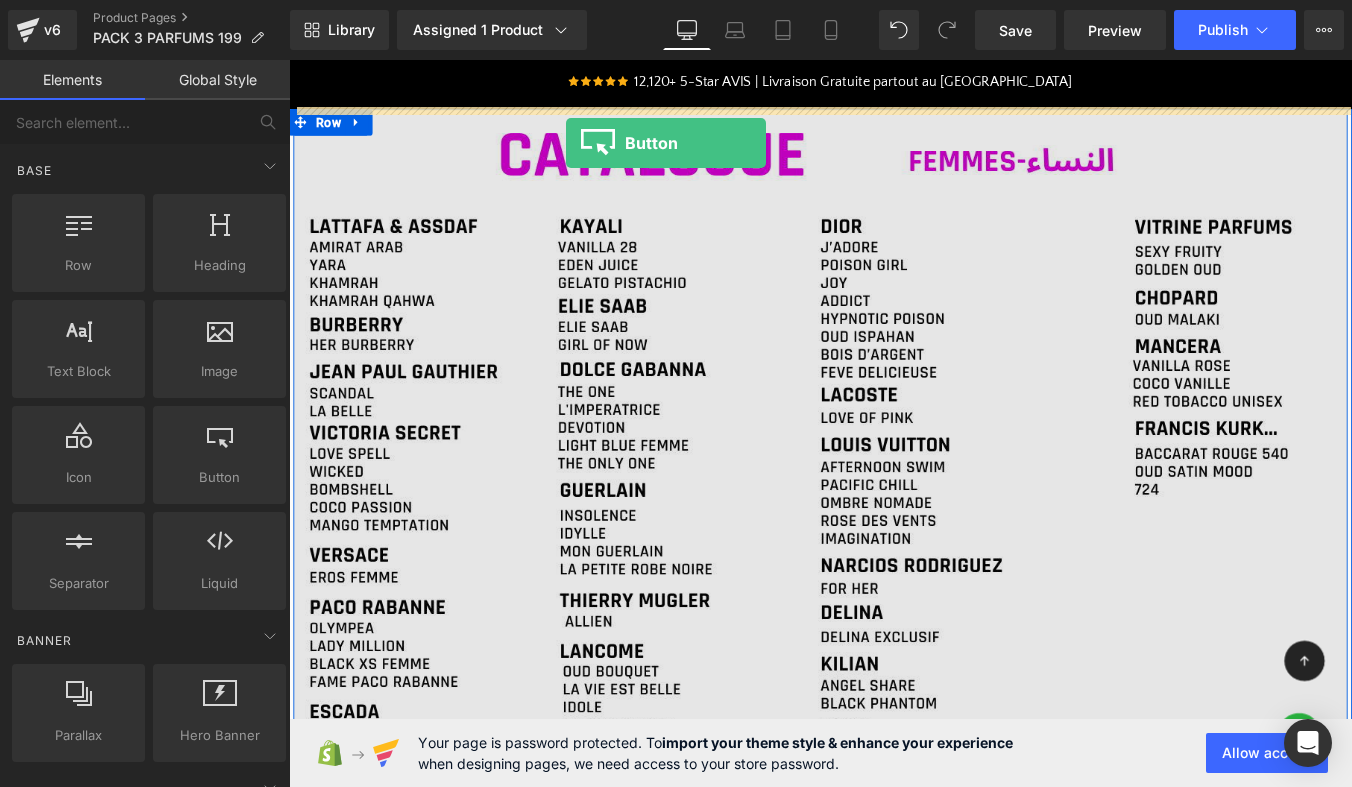 drag, startPoint x: 501, startPoint y: 531, endPoint x: 604, endPoint y: 154, distance: 390.81708 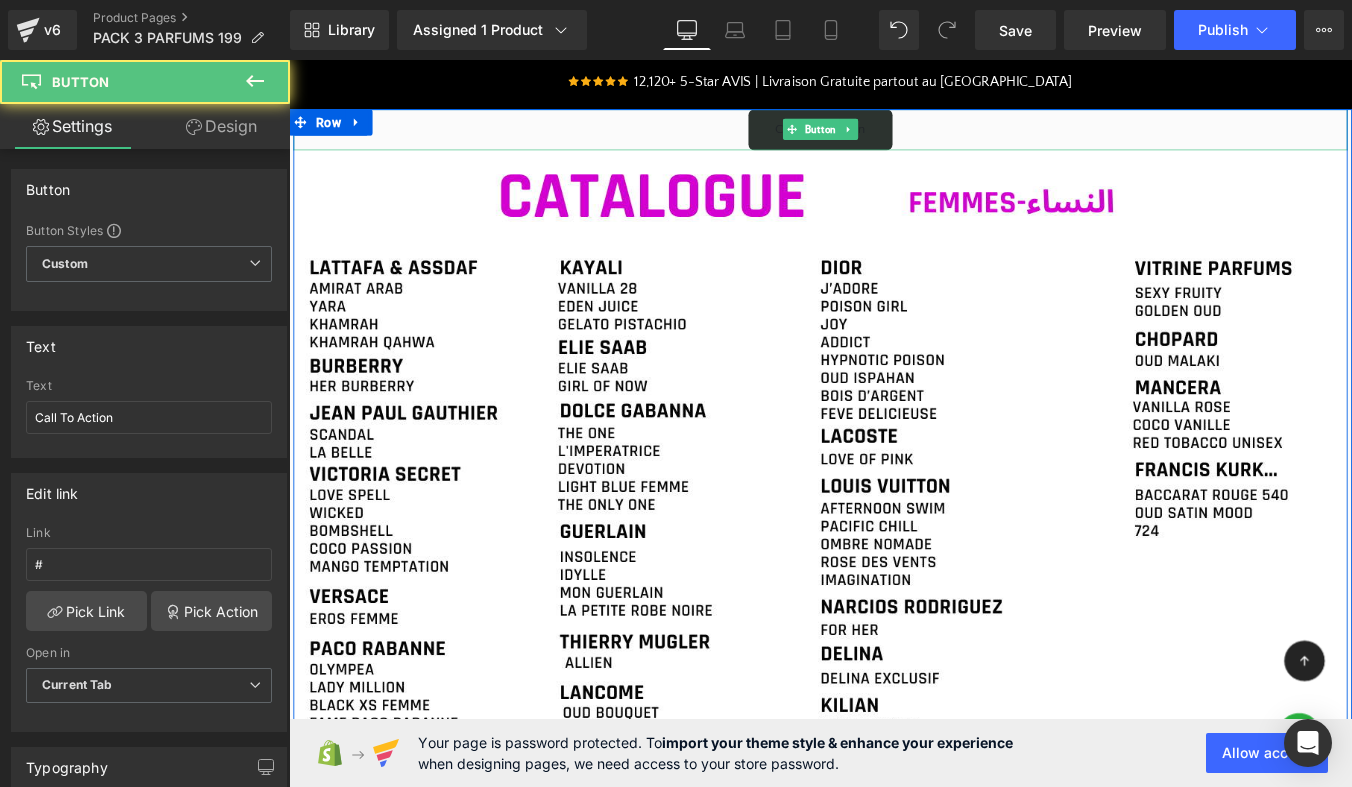 click on "Call To Action" at bounding box center [894, 139] 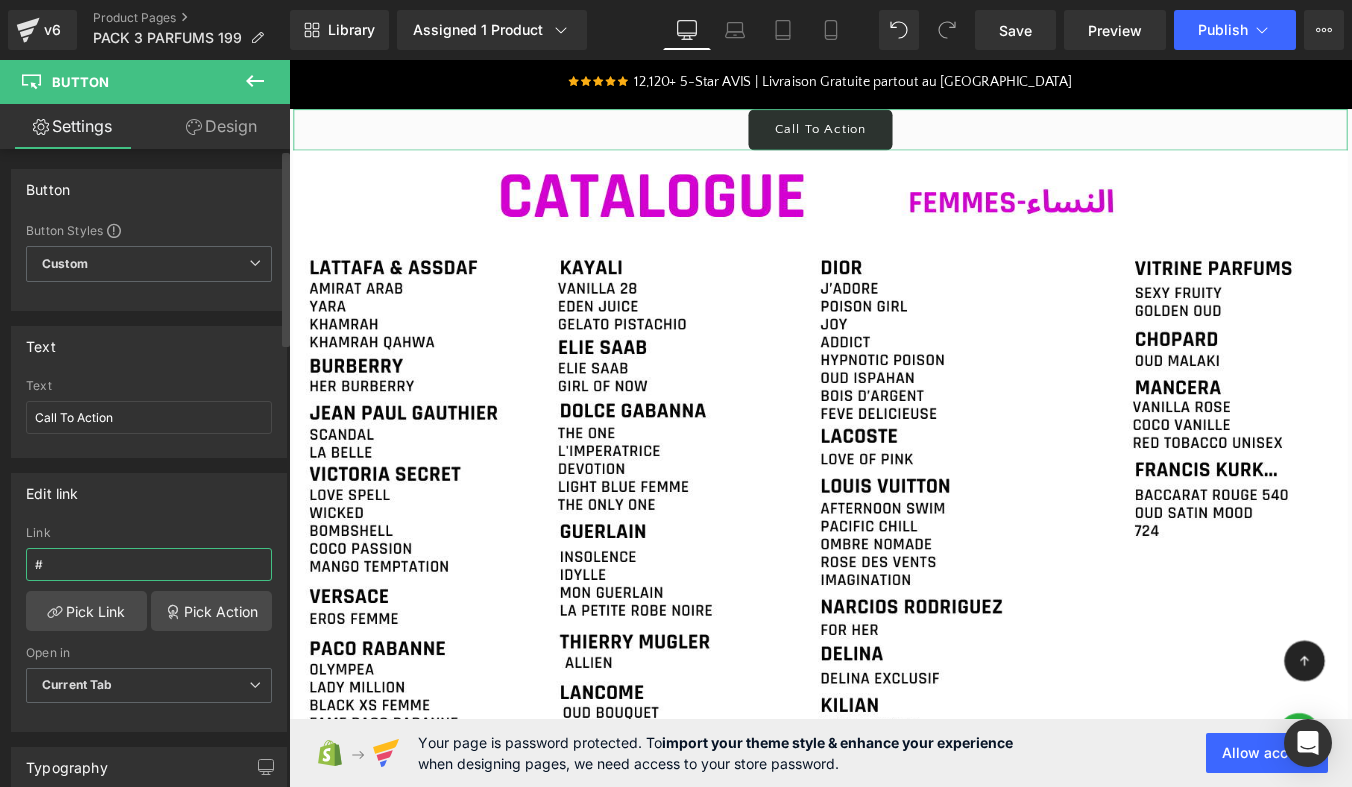 click on "#" at bounding box center (149, 564) 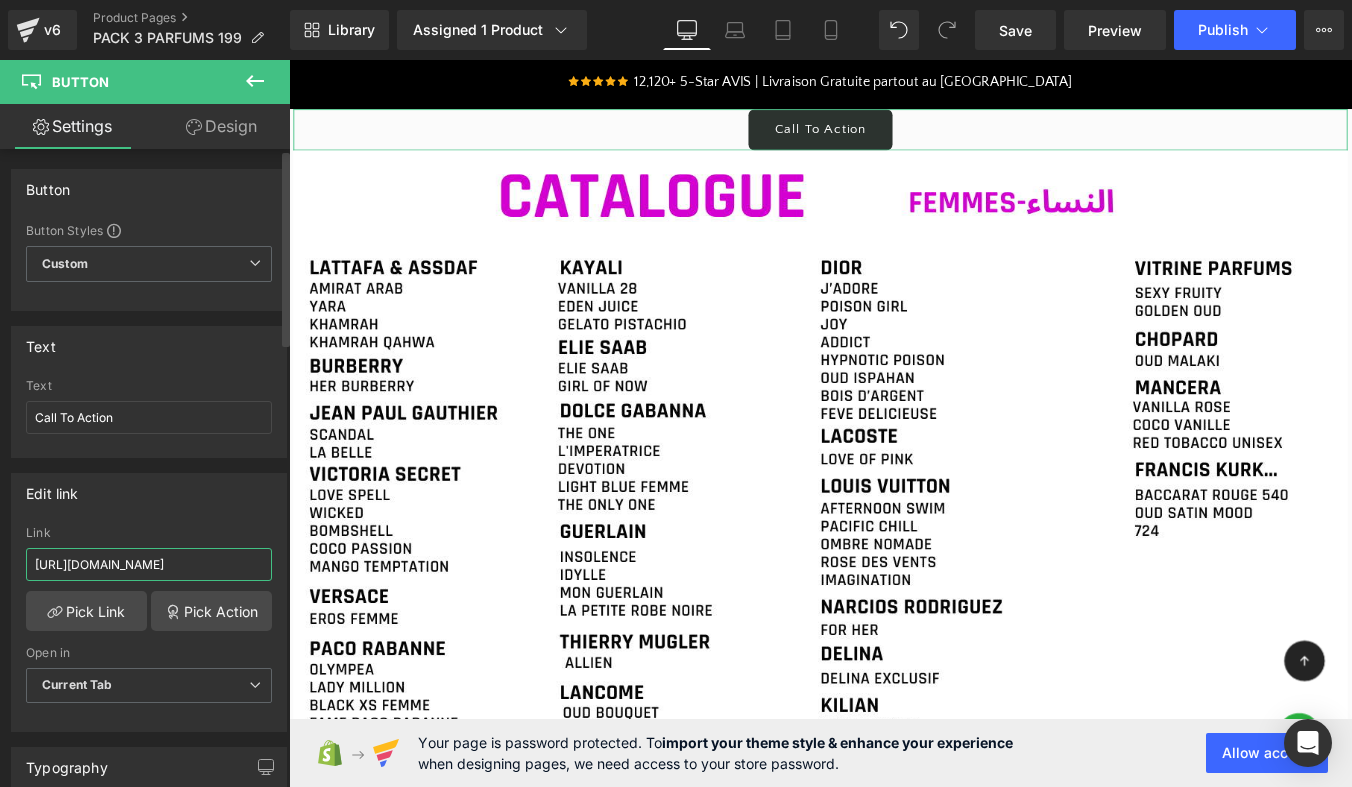 scroll, scrollTop: 0, scrollLeft: 16, axis: horizontal 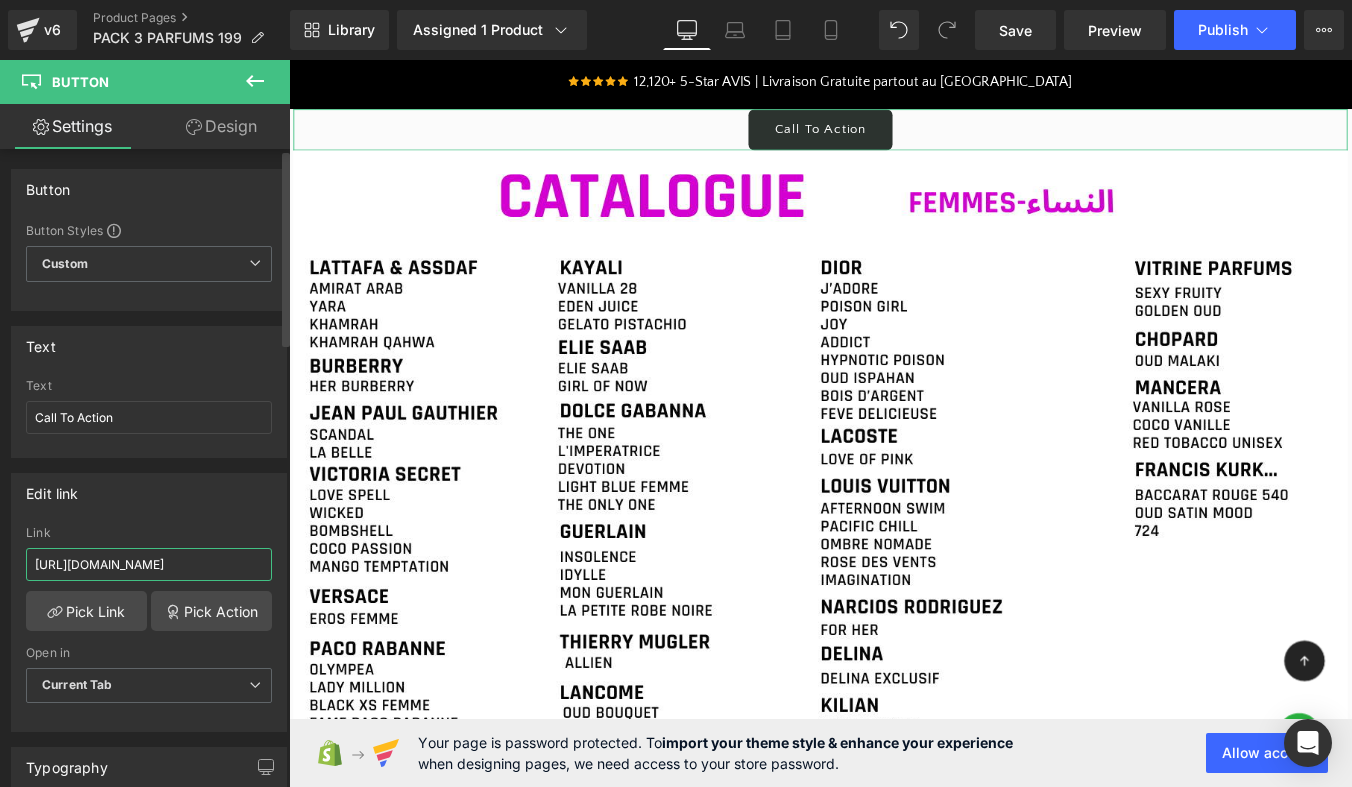 type on "[URL][DOMAIN_NAME]" 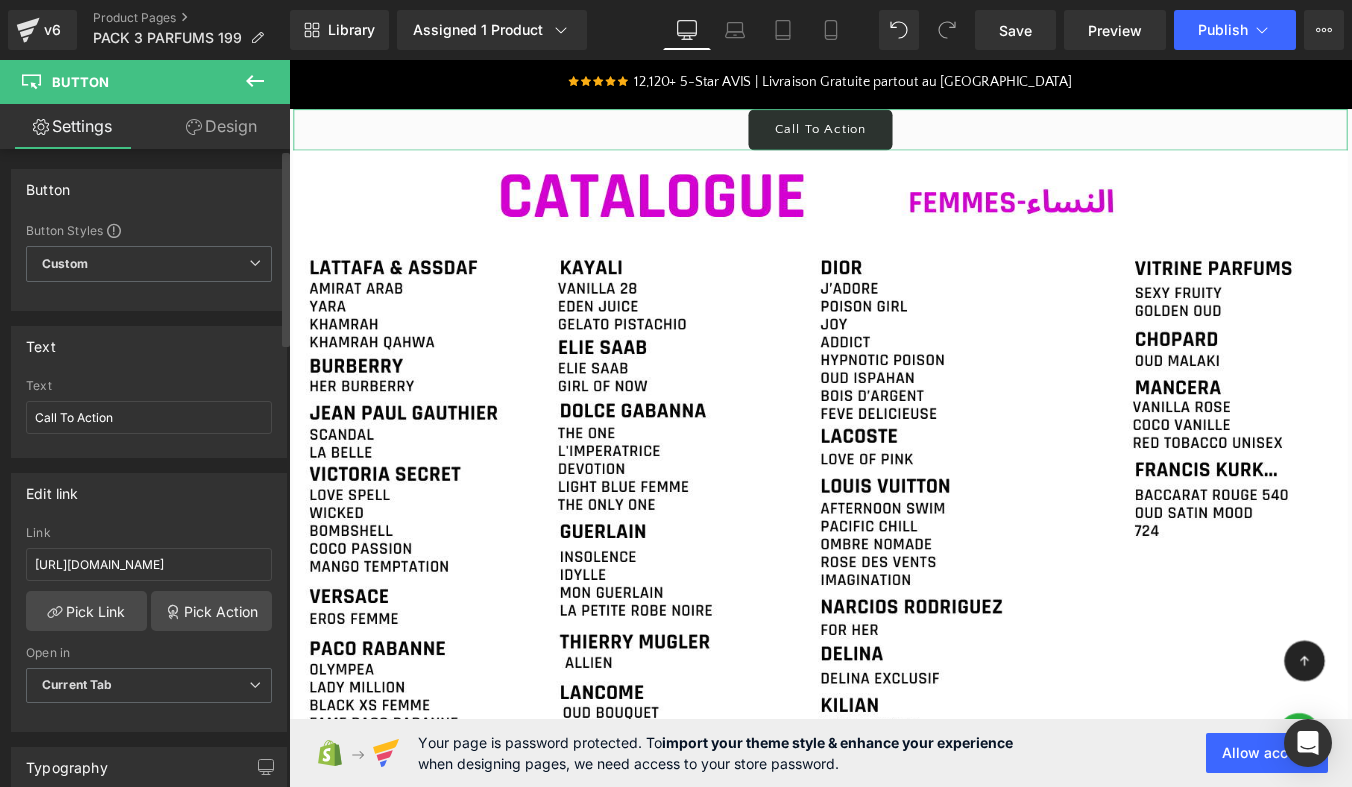 click on "Edit link" at bounding box center (149, 493) 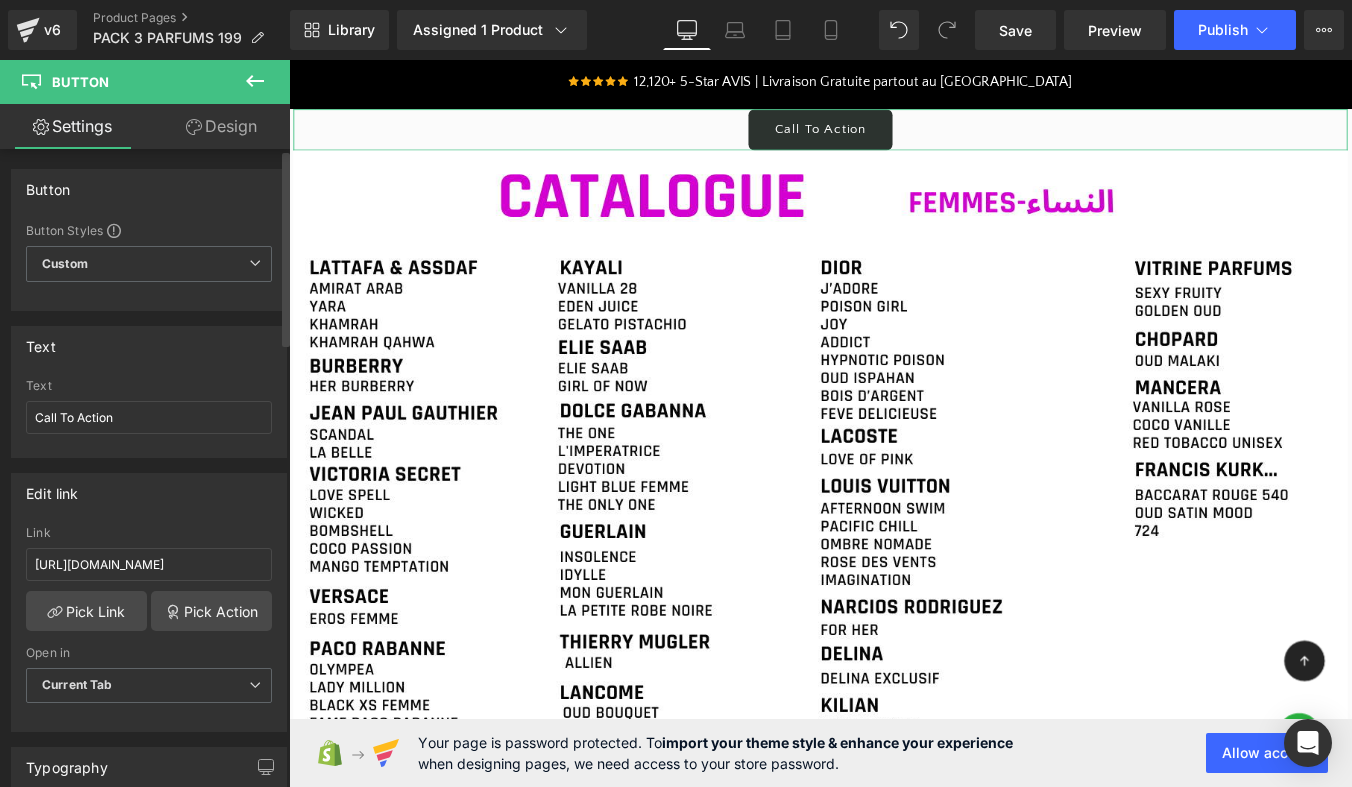 scroll, scrollTop: 0, scrollLeft: 0, axis: both 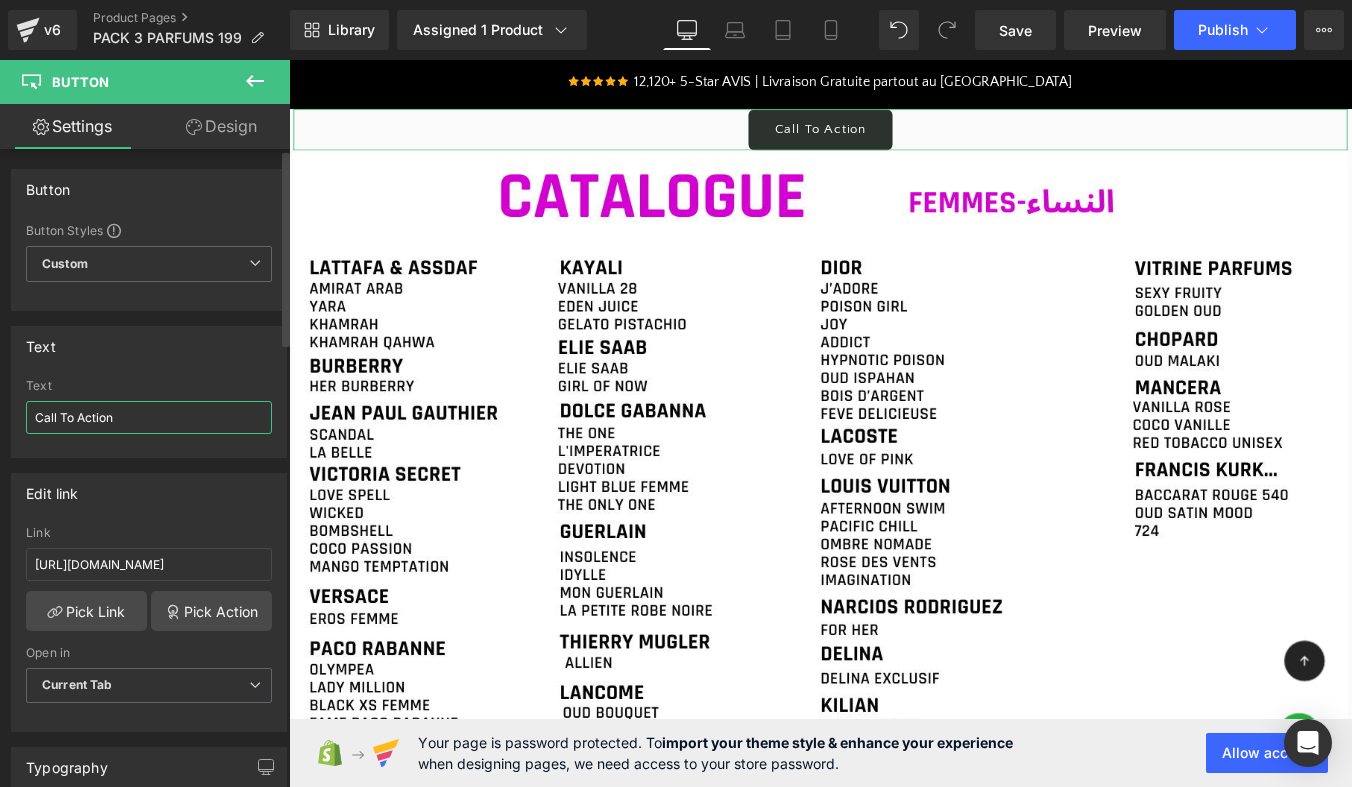 click on "Call To Action" at bounding box center [149, 417] 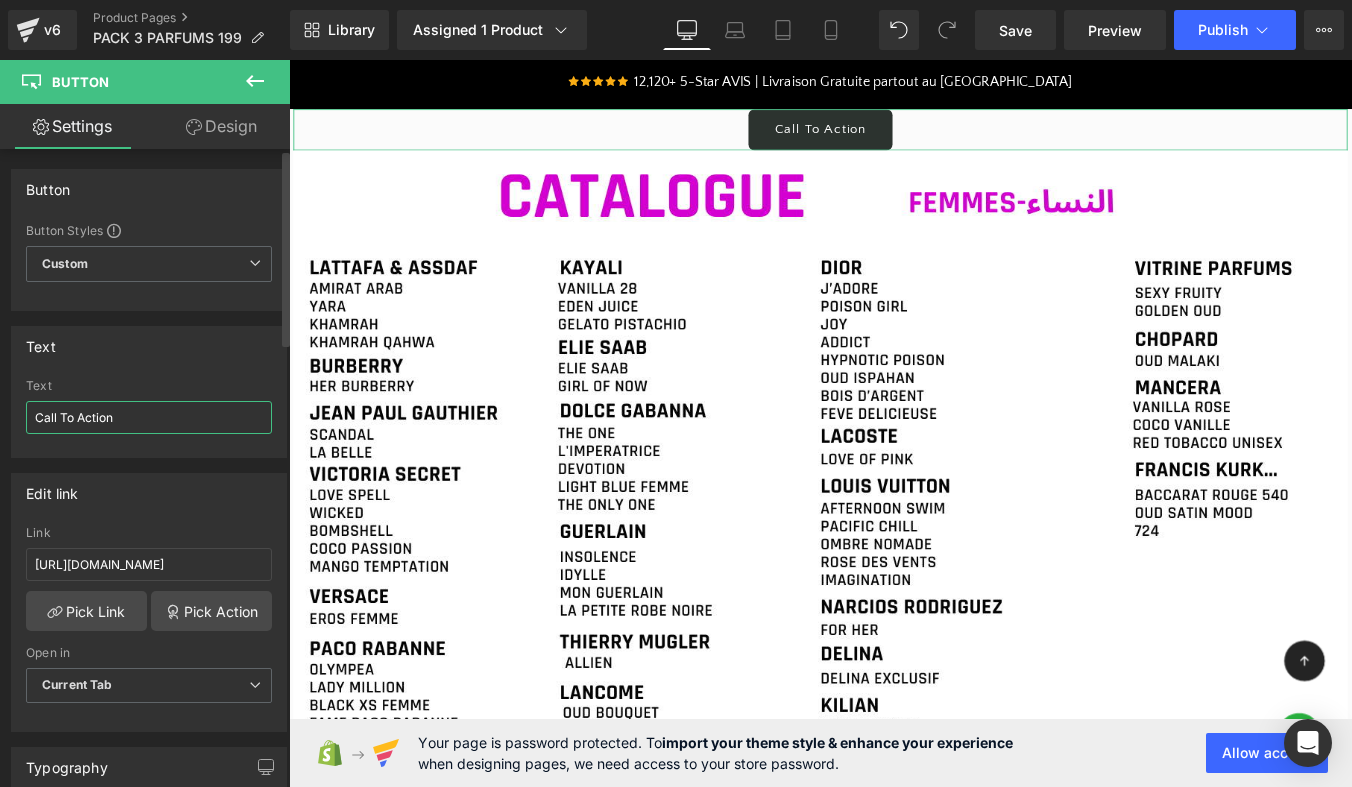 click on "Call To Action" at bounding box center (149, 417) 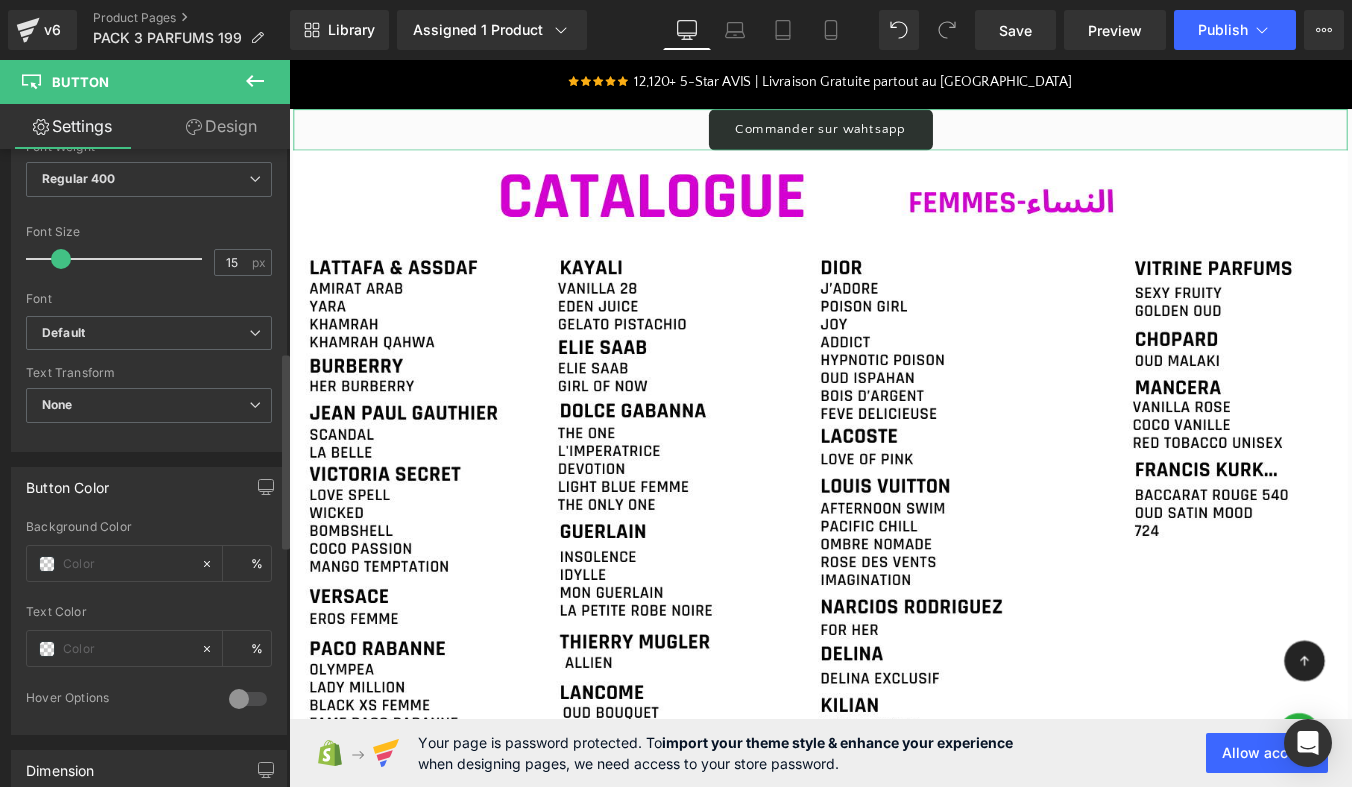 scroll, scrollTop: 727, scrollLeft: 0, axis: vertical 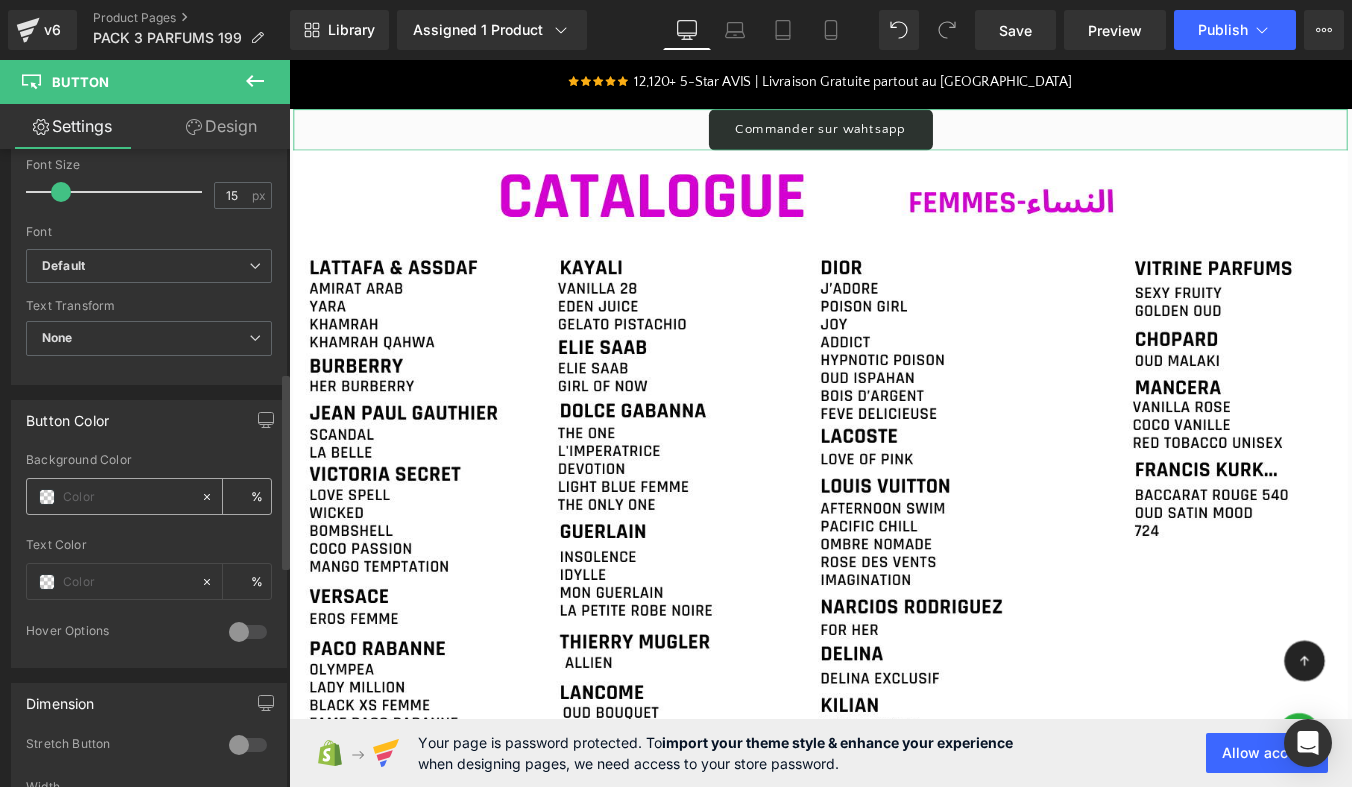 type on "Commander sur wahtsapp" 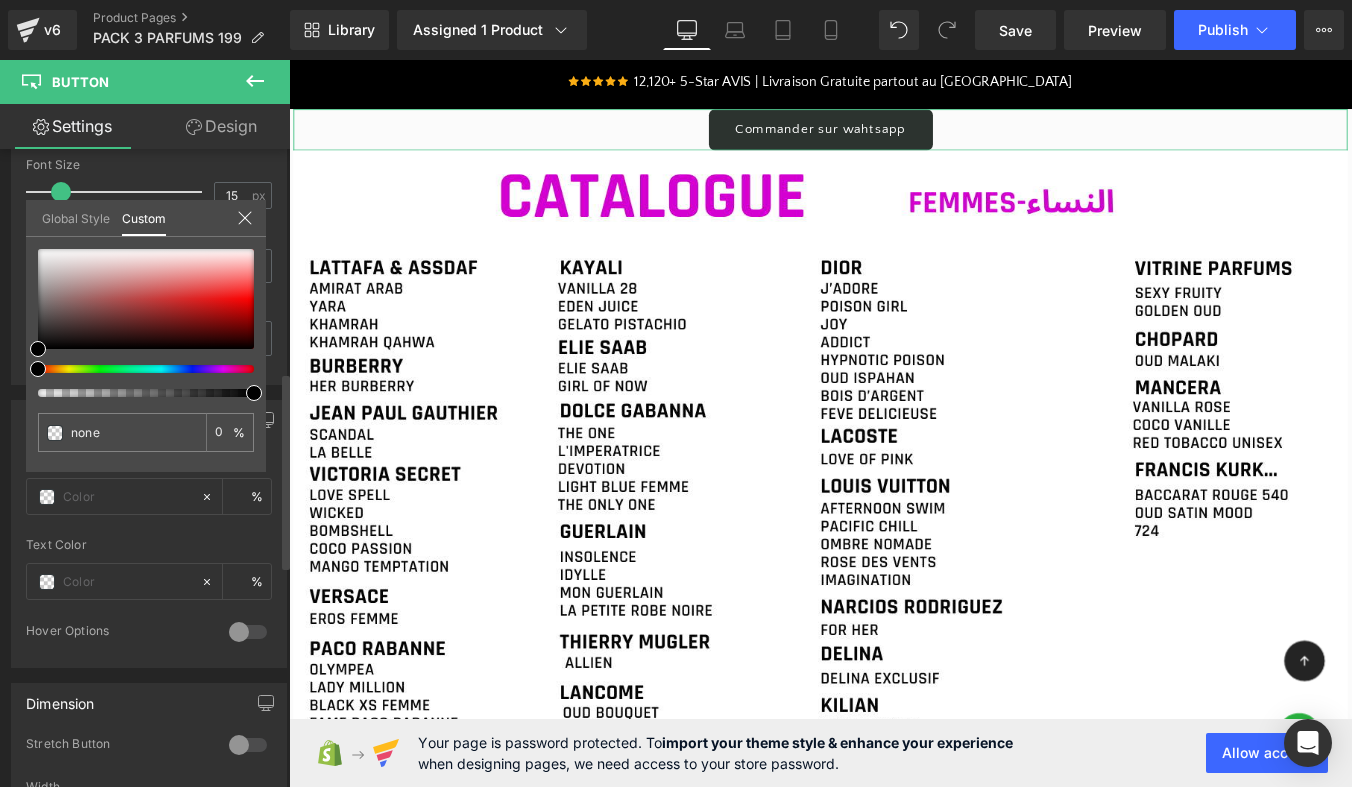 type on "#000000" 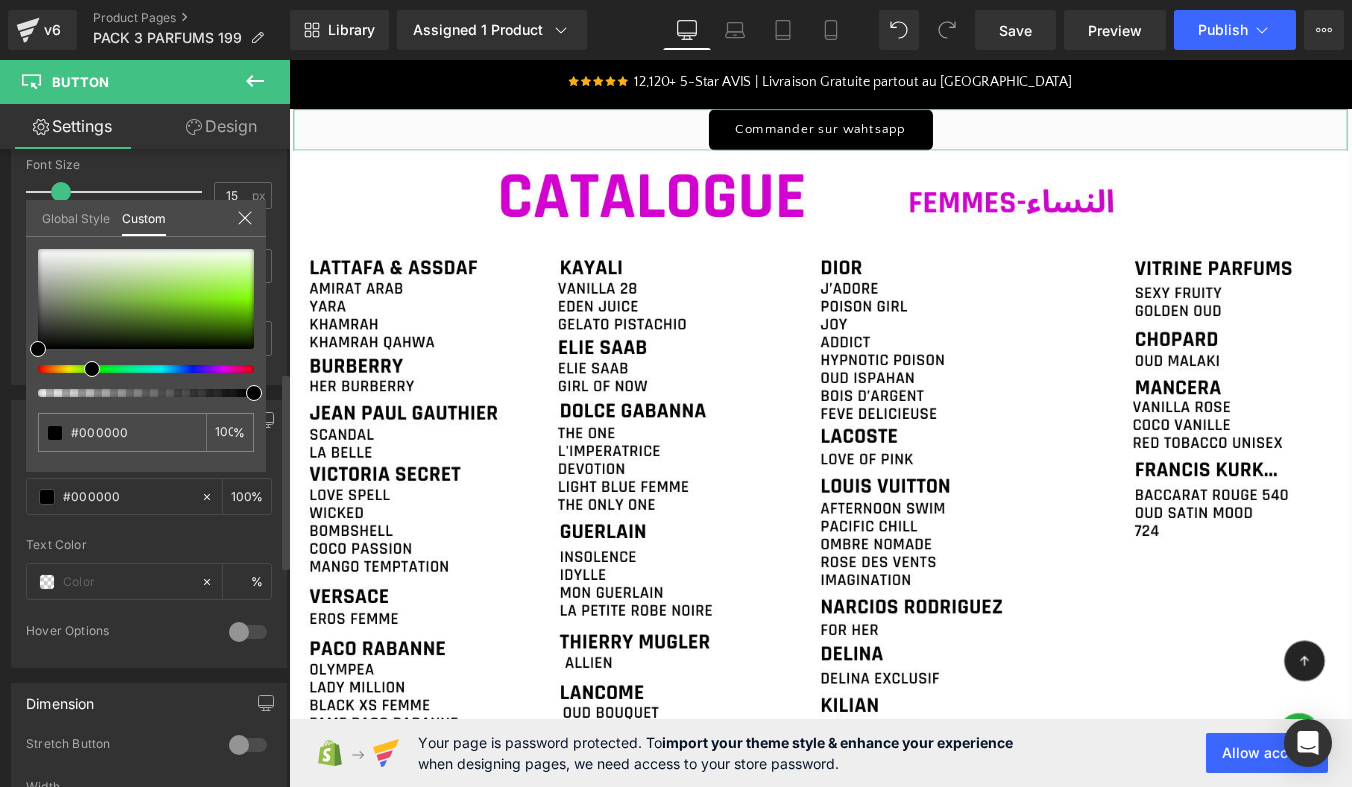 drag, startPoint x: 42, startPoint y: 370, endPoint x: 89, endPoint y: 375, distance: 47.26521 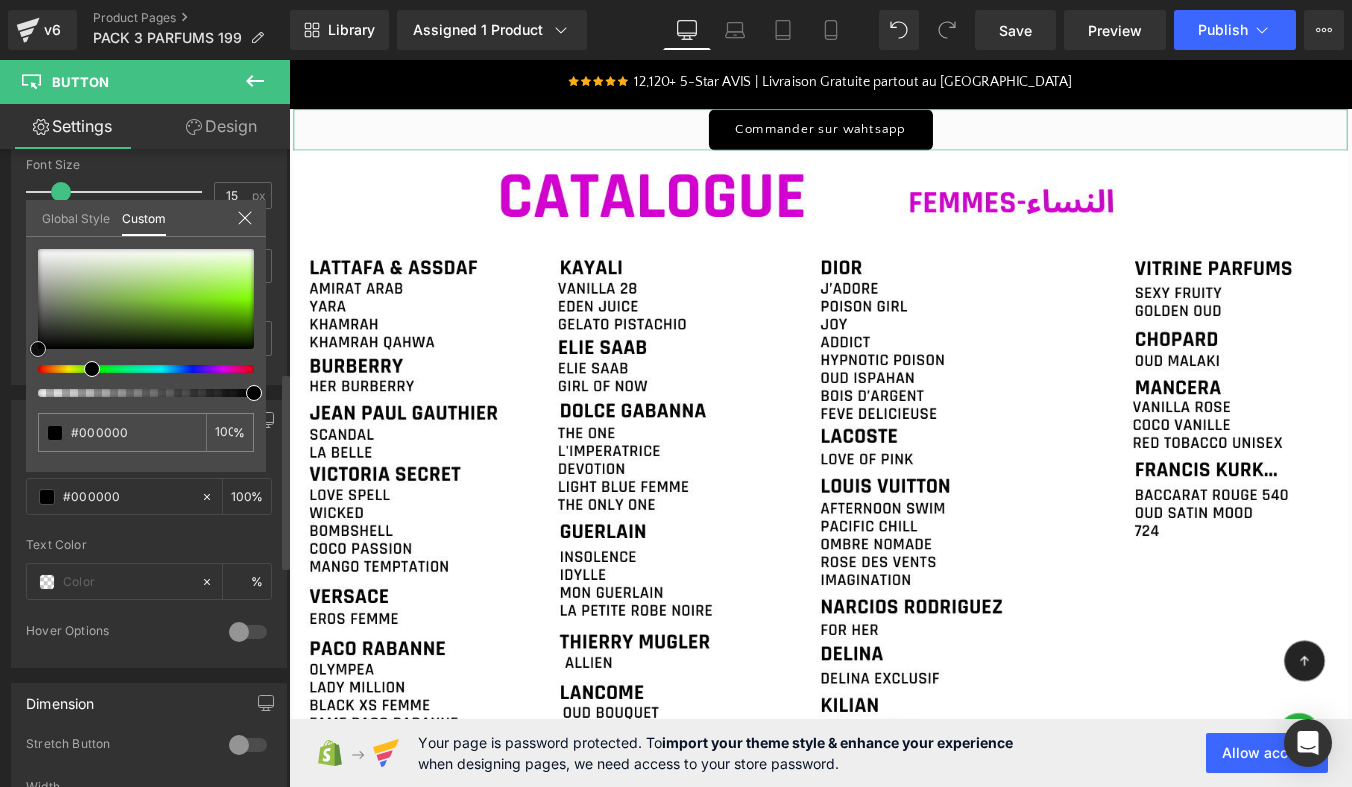 type on "#020202" 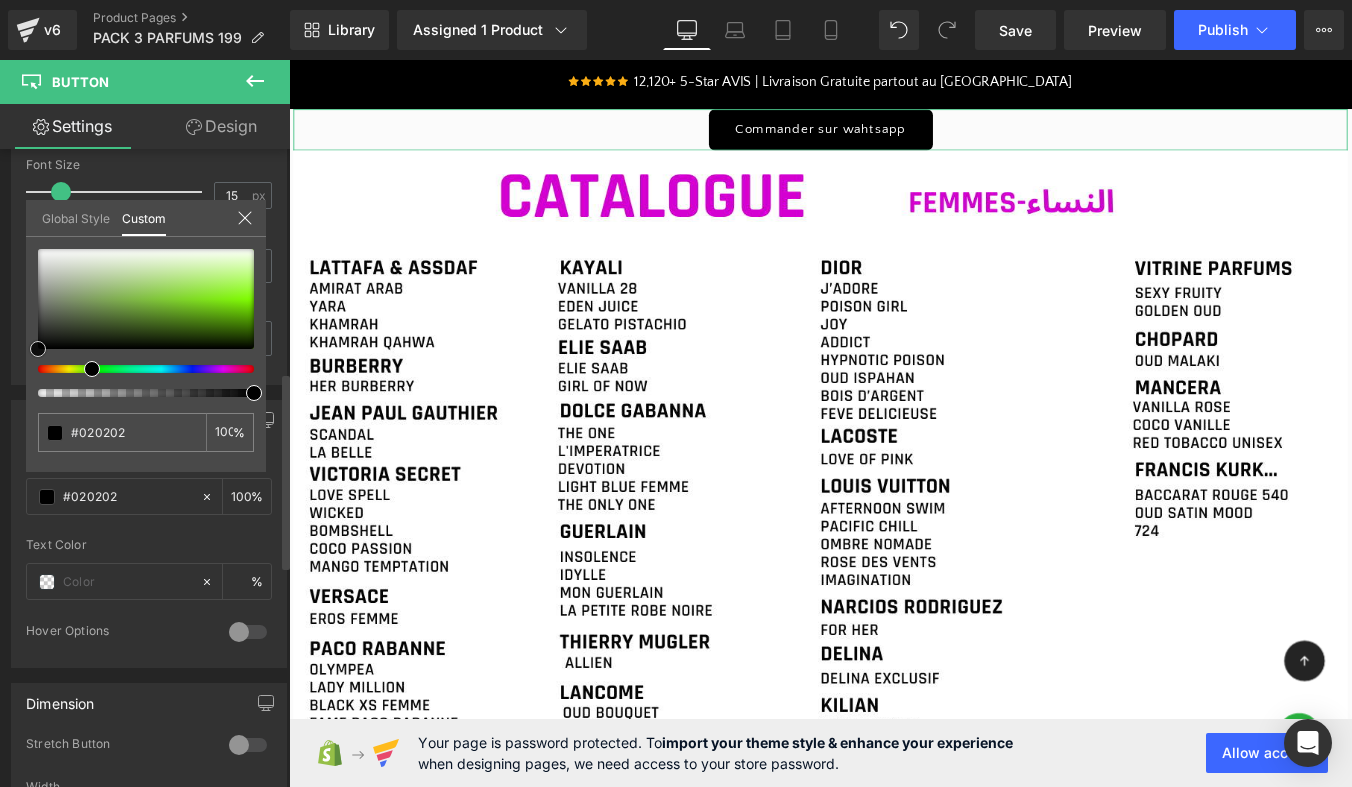 type on "#2f2f17" 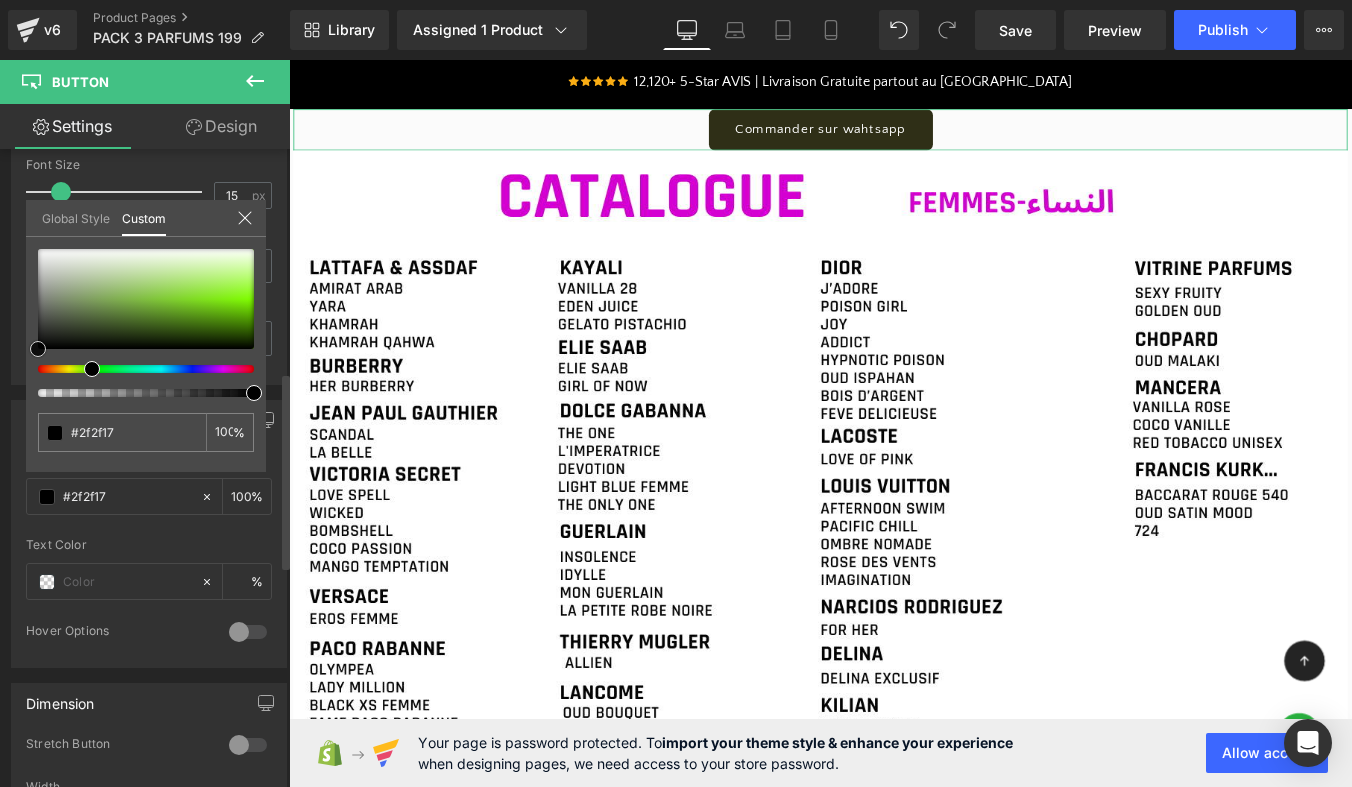 type on "#5d5d22" 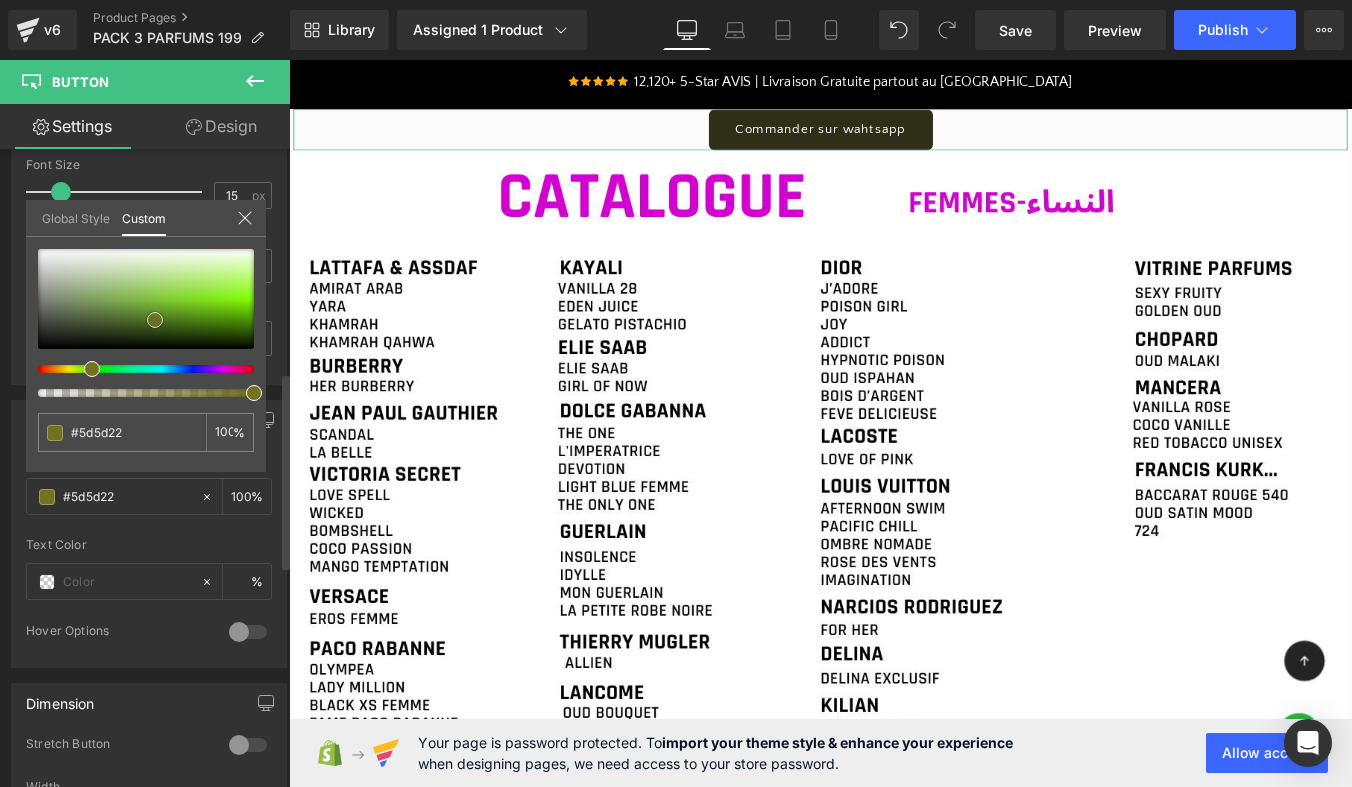 type on "#686821" 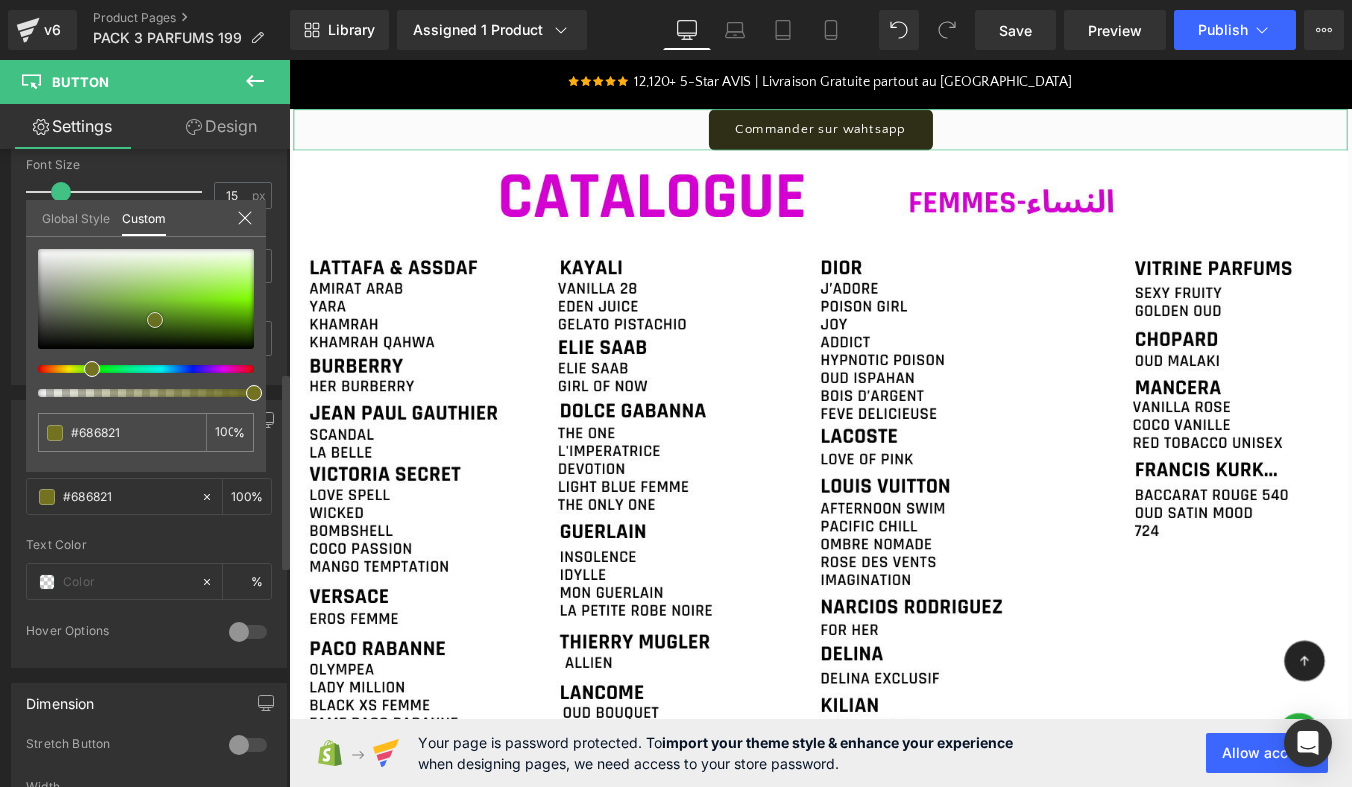 type on "#727221" 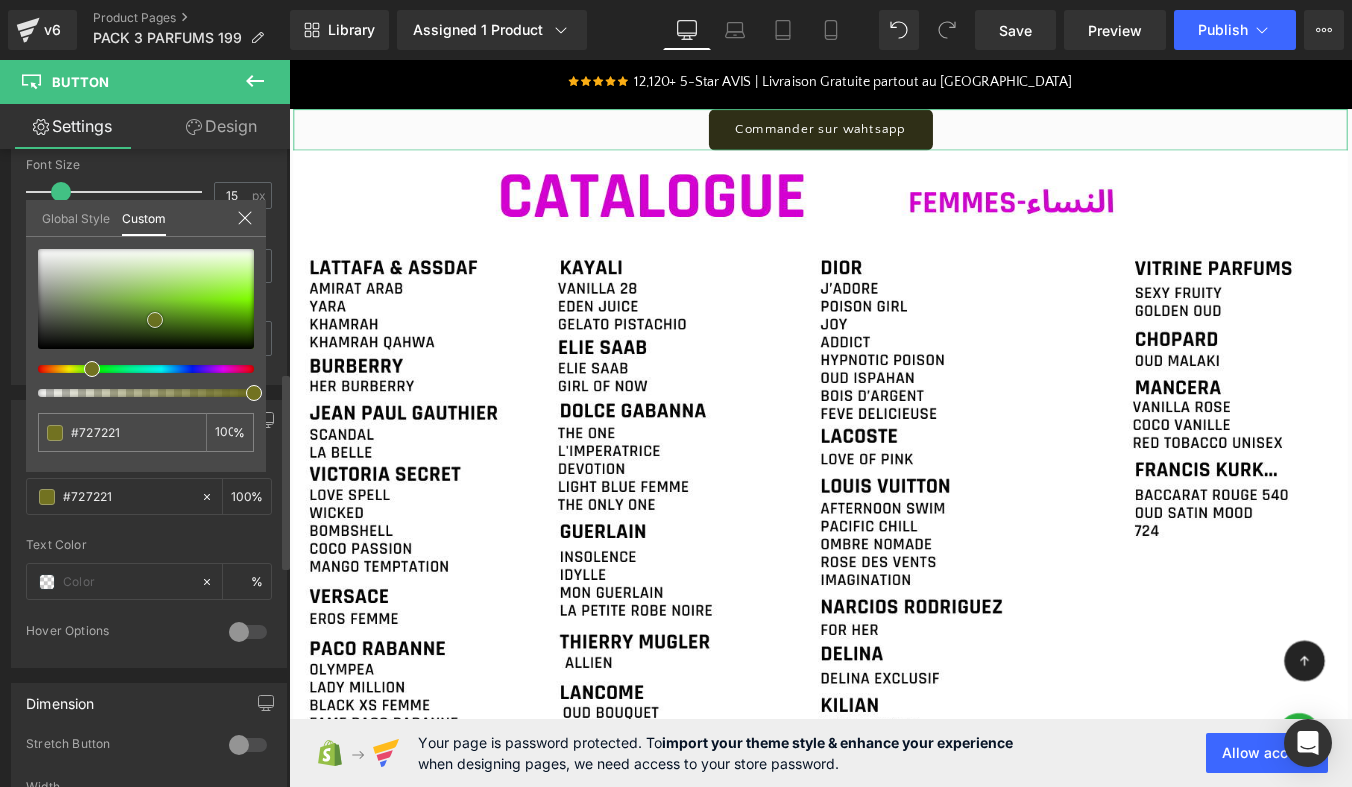 type on "#777721" 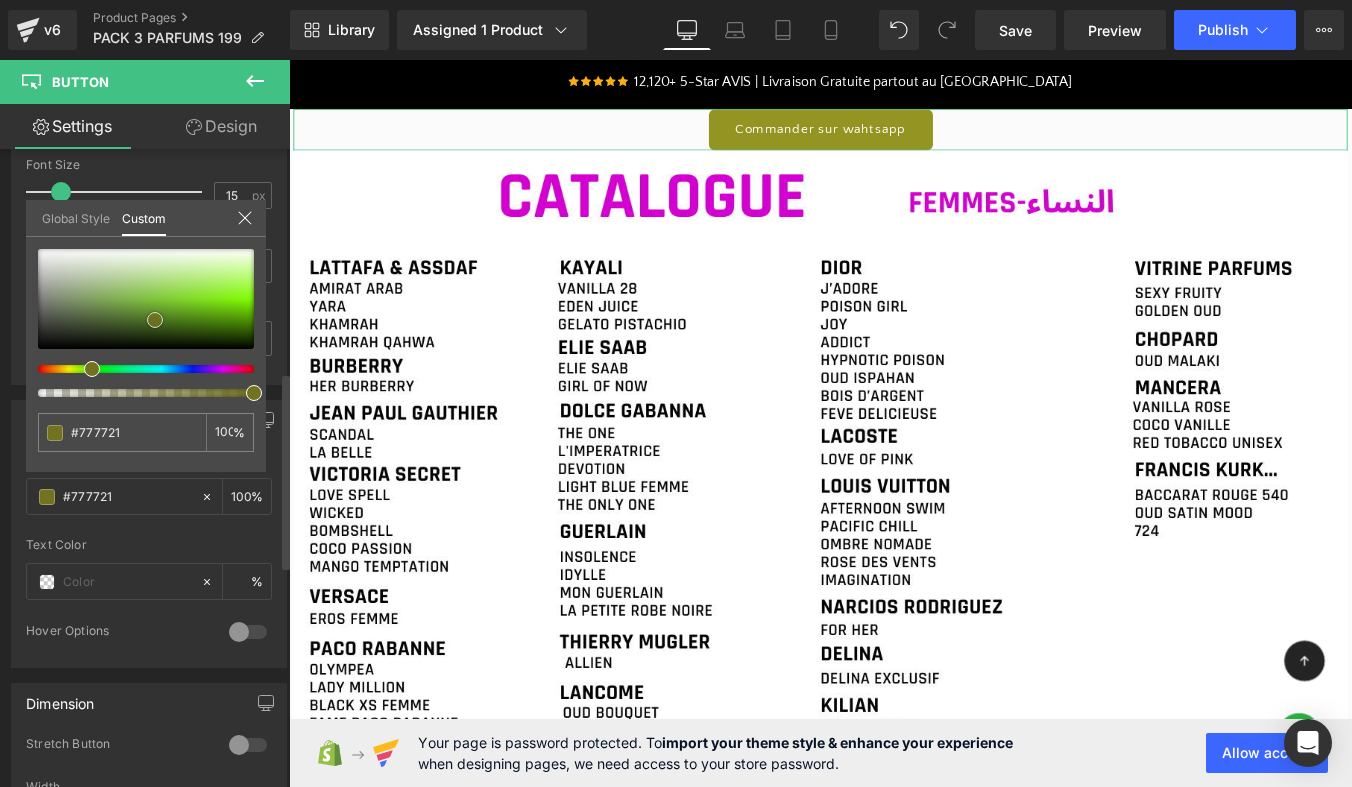 type on "#949422" 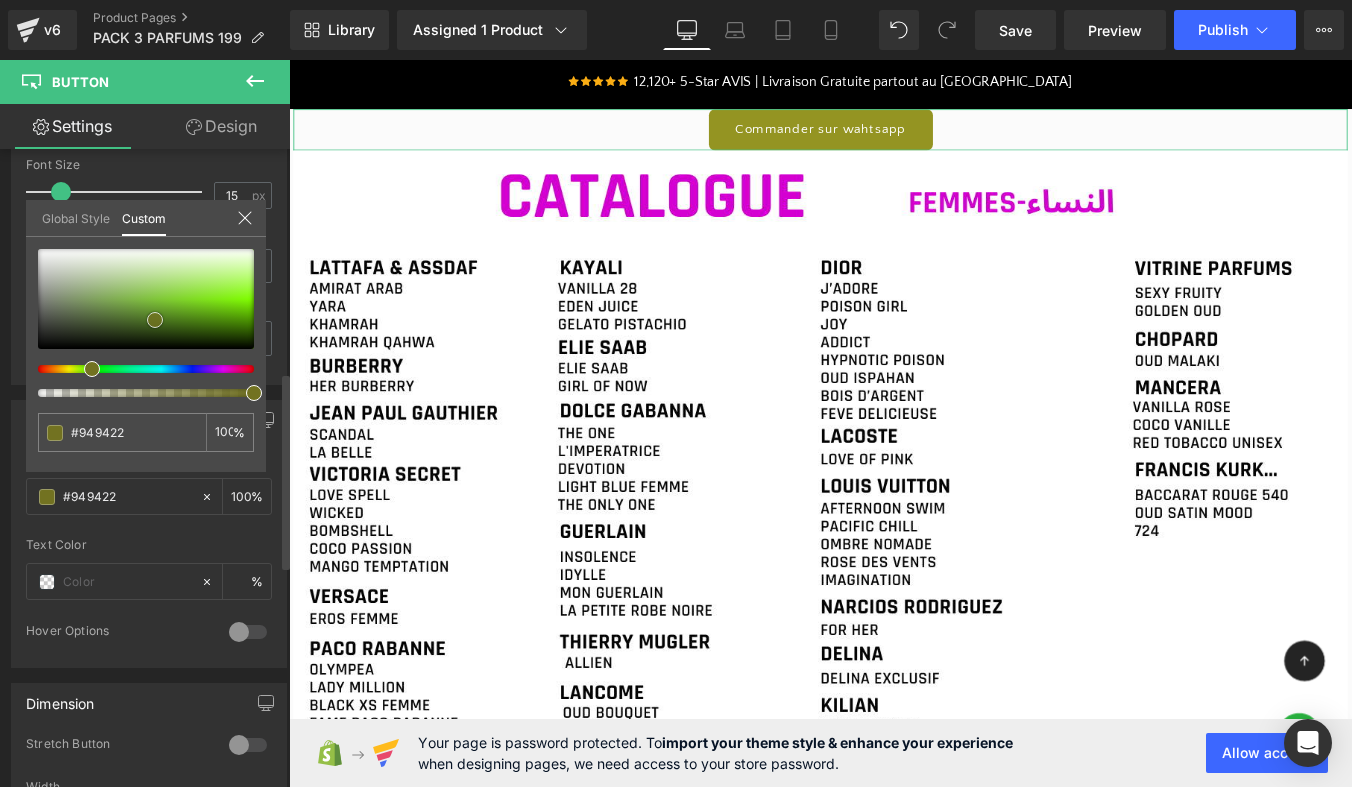 type on "#baba26" 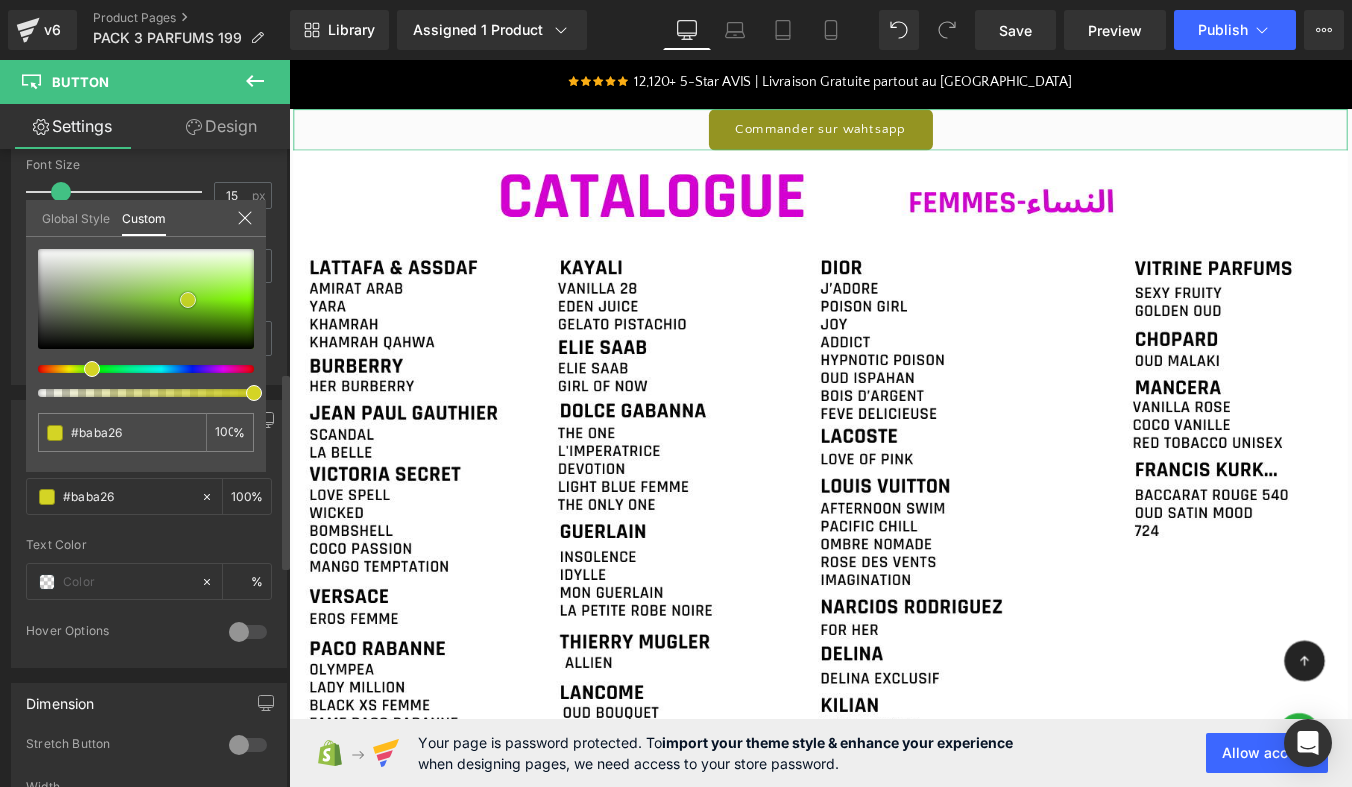 type on "#d4d425" 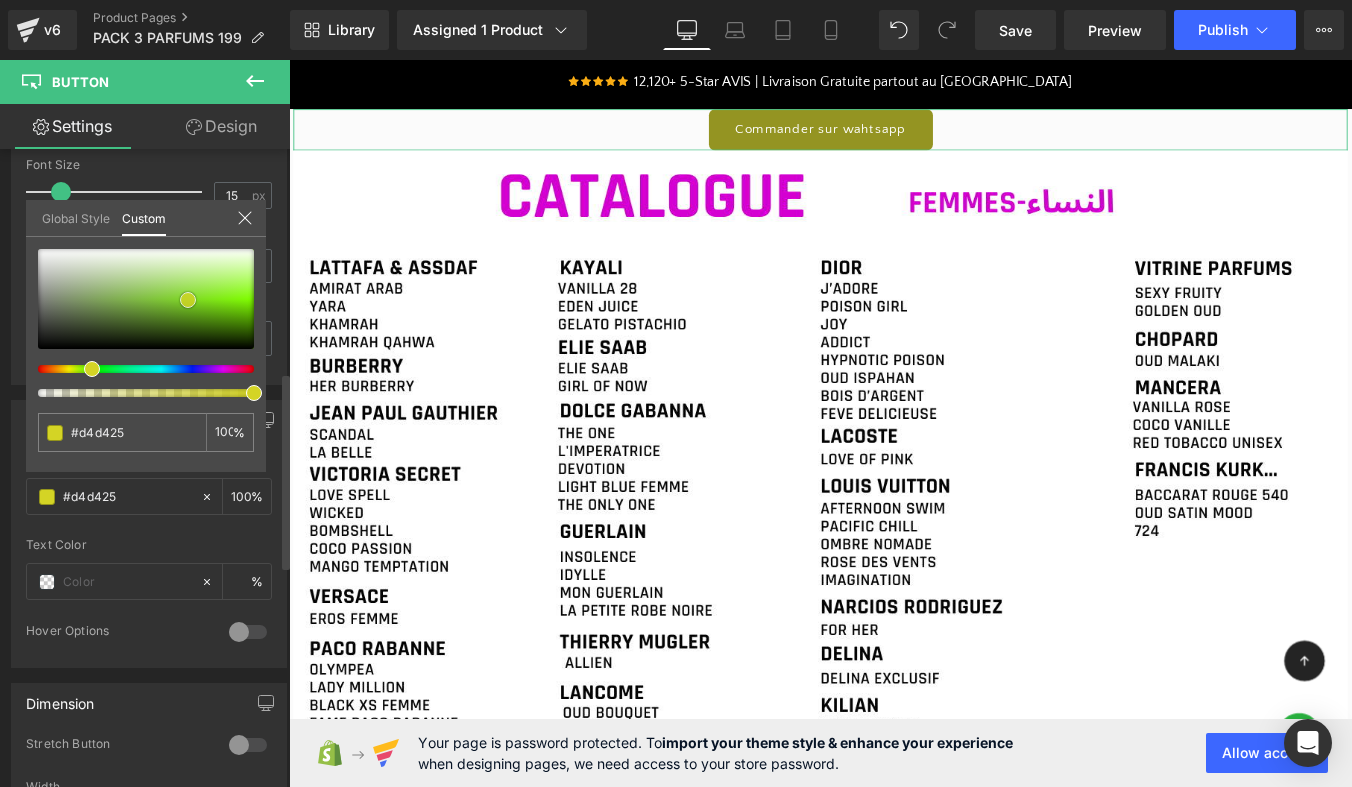 type on "#d8d826" 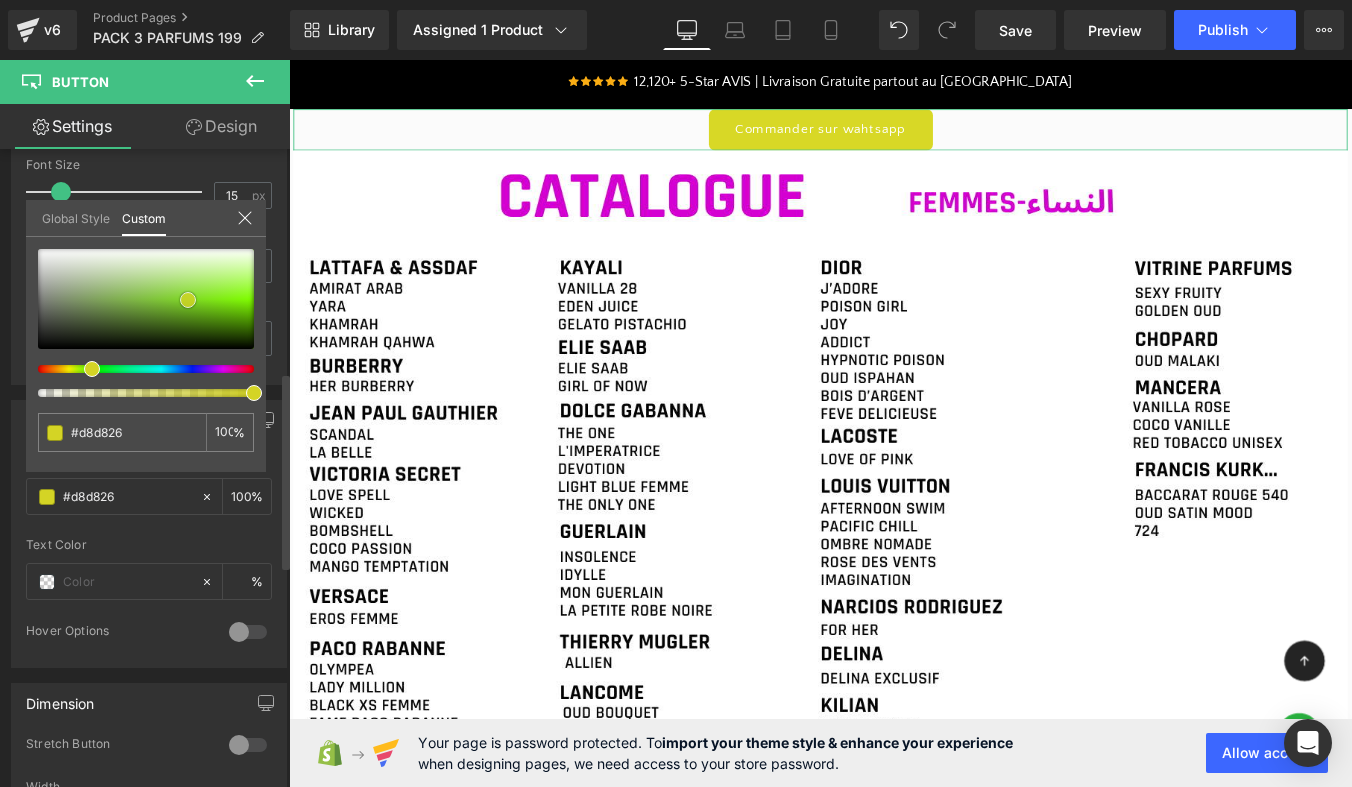 type on "#dede2f" 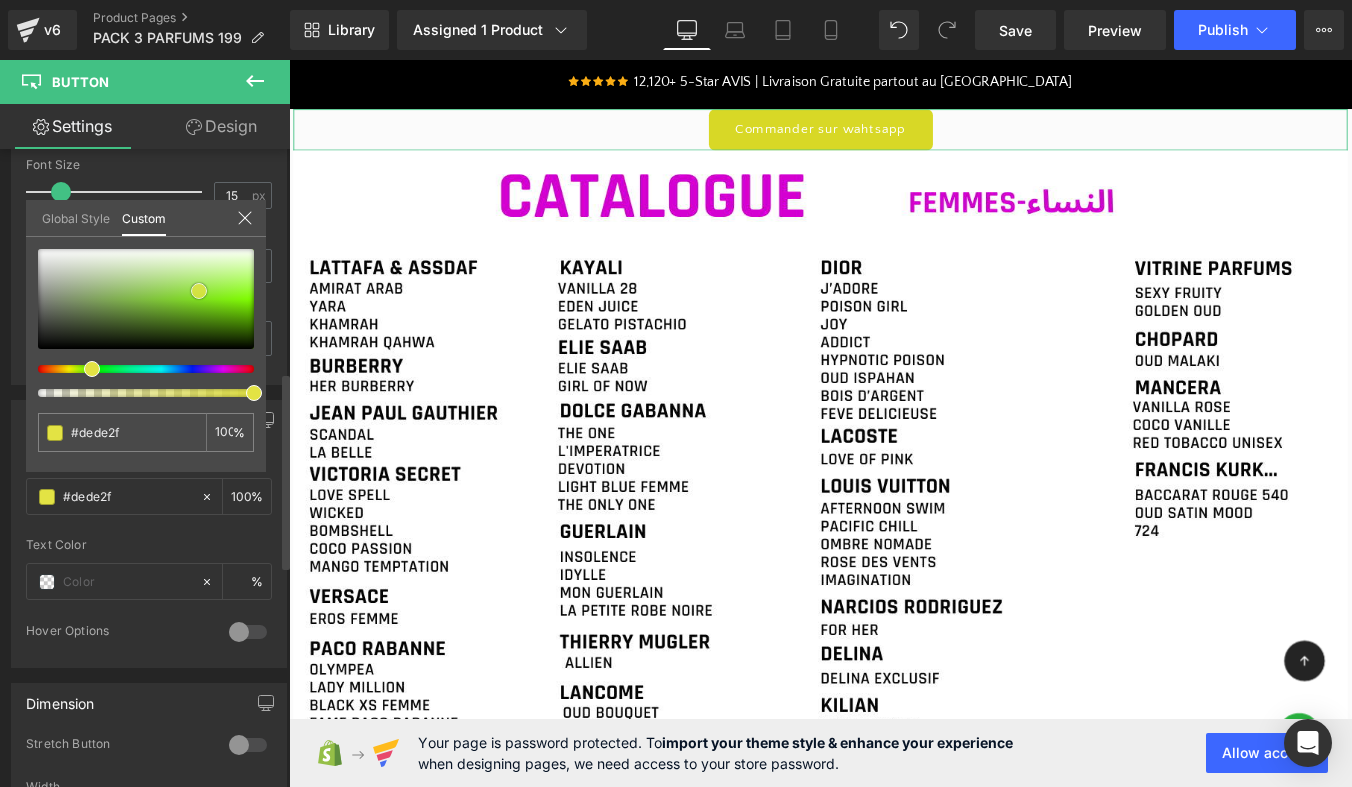 type on "#e0e03c" 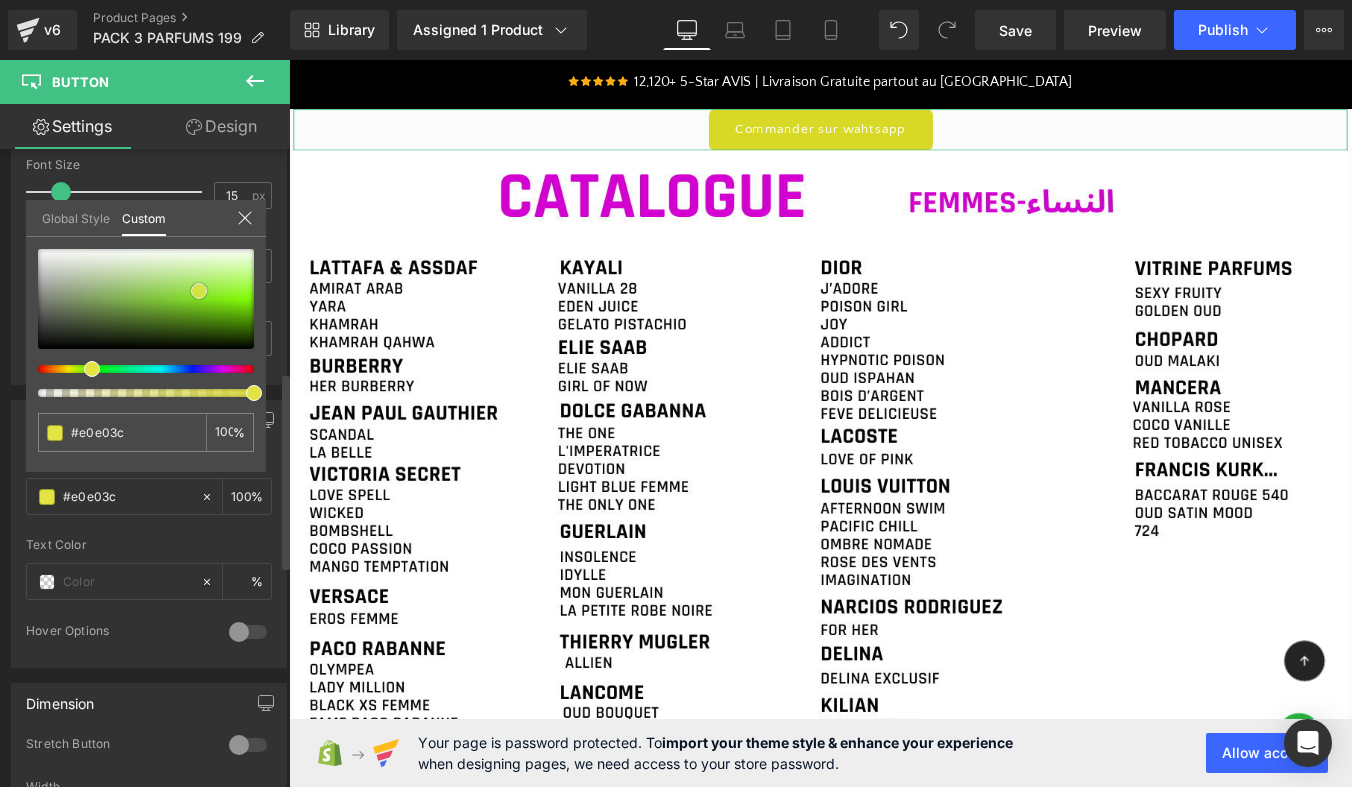 type on "#e6e650" 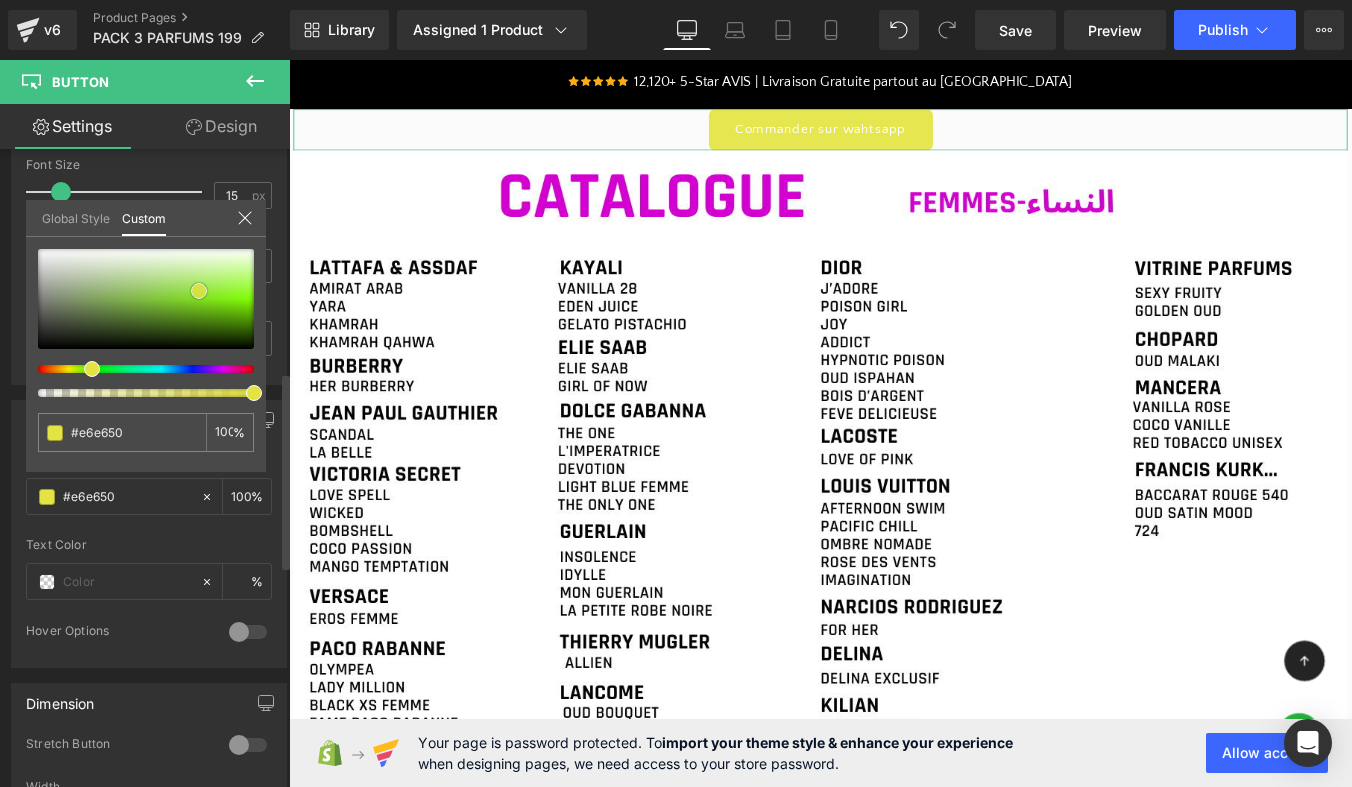 type on "#e5e54c" 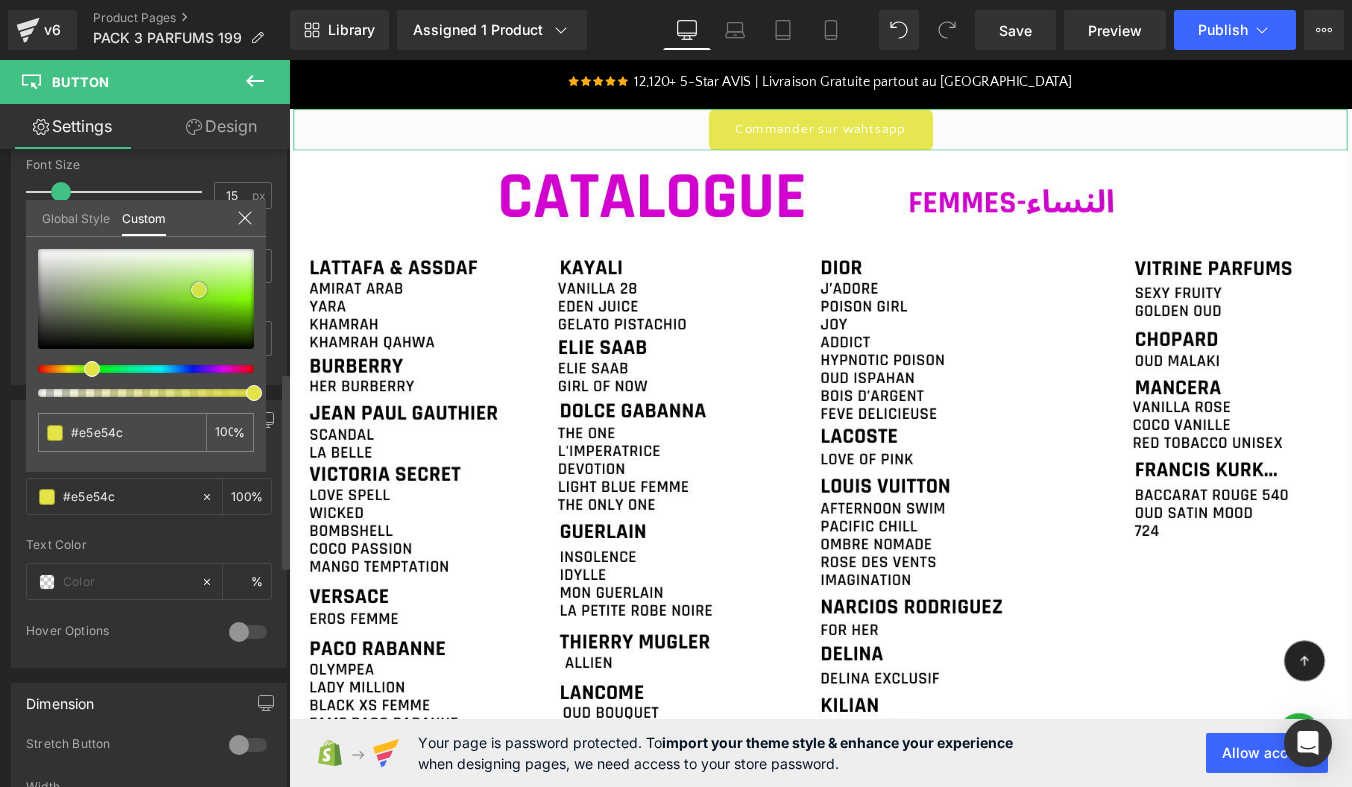type on "#e4e448" 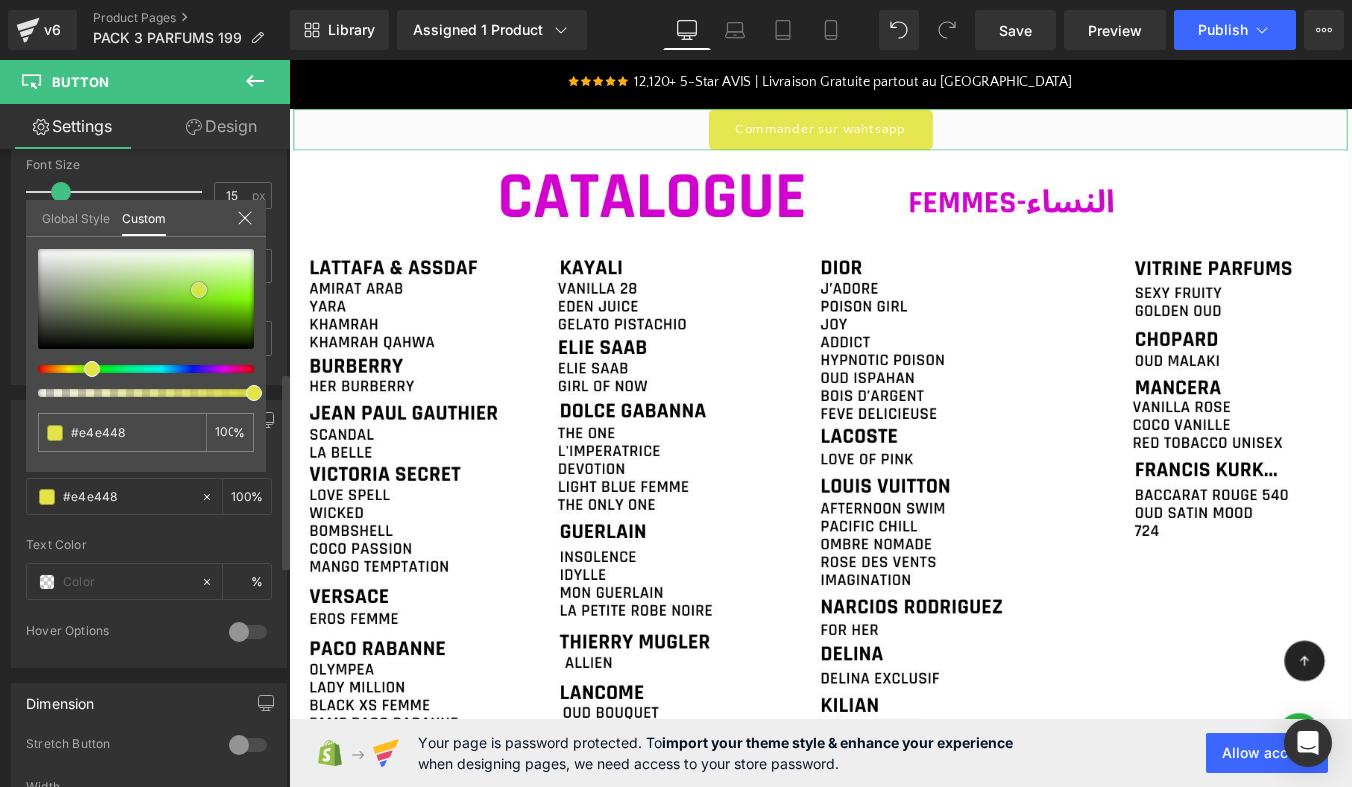 type on "#e1e141" 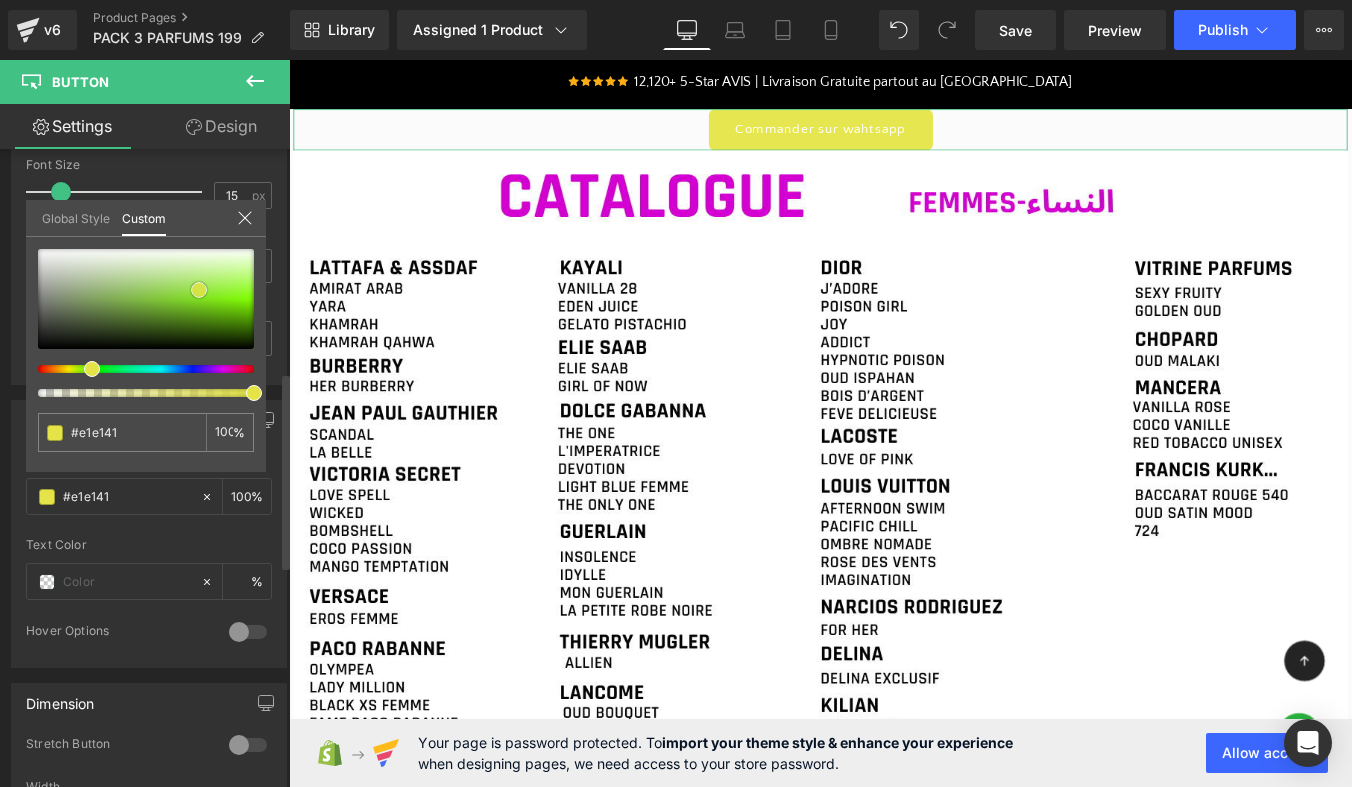 type on "#e0e038" 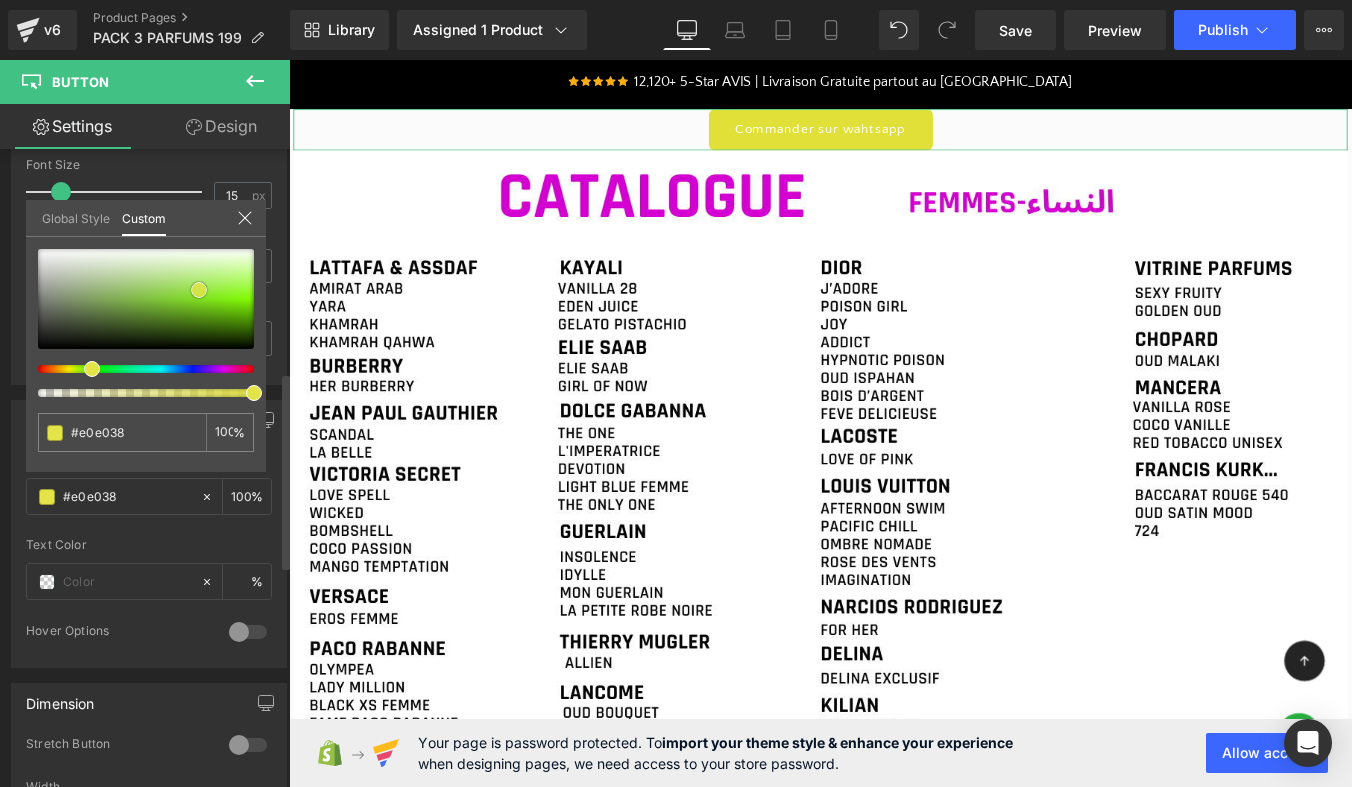 drag, startPoint x: 39, startPoint y: 345, endPoint x: 197, endPoint y: 290, distance: 167.29913 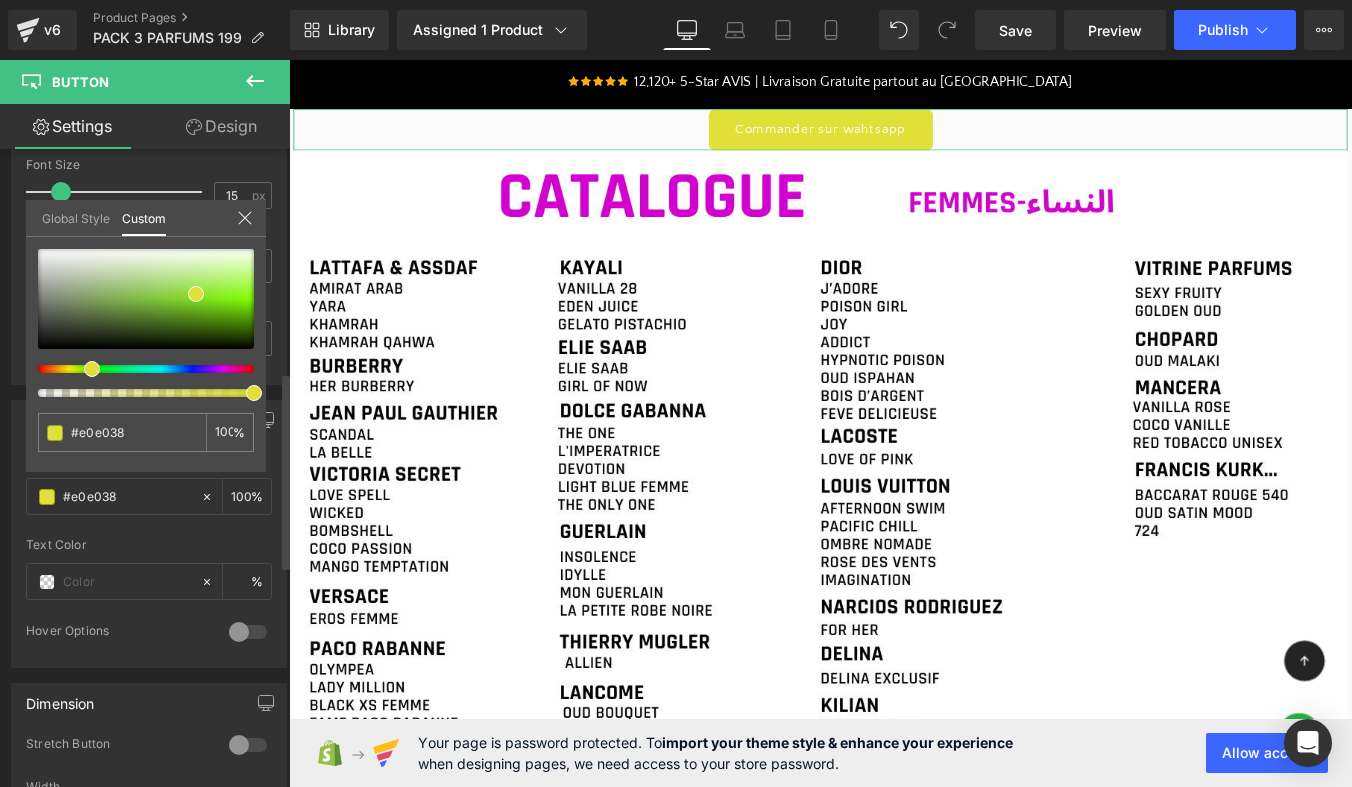 type on "#62e038" 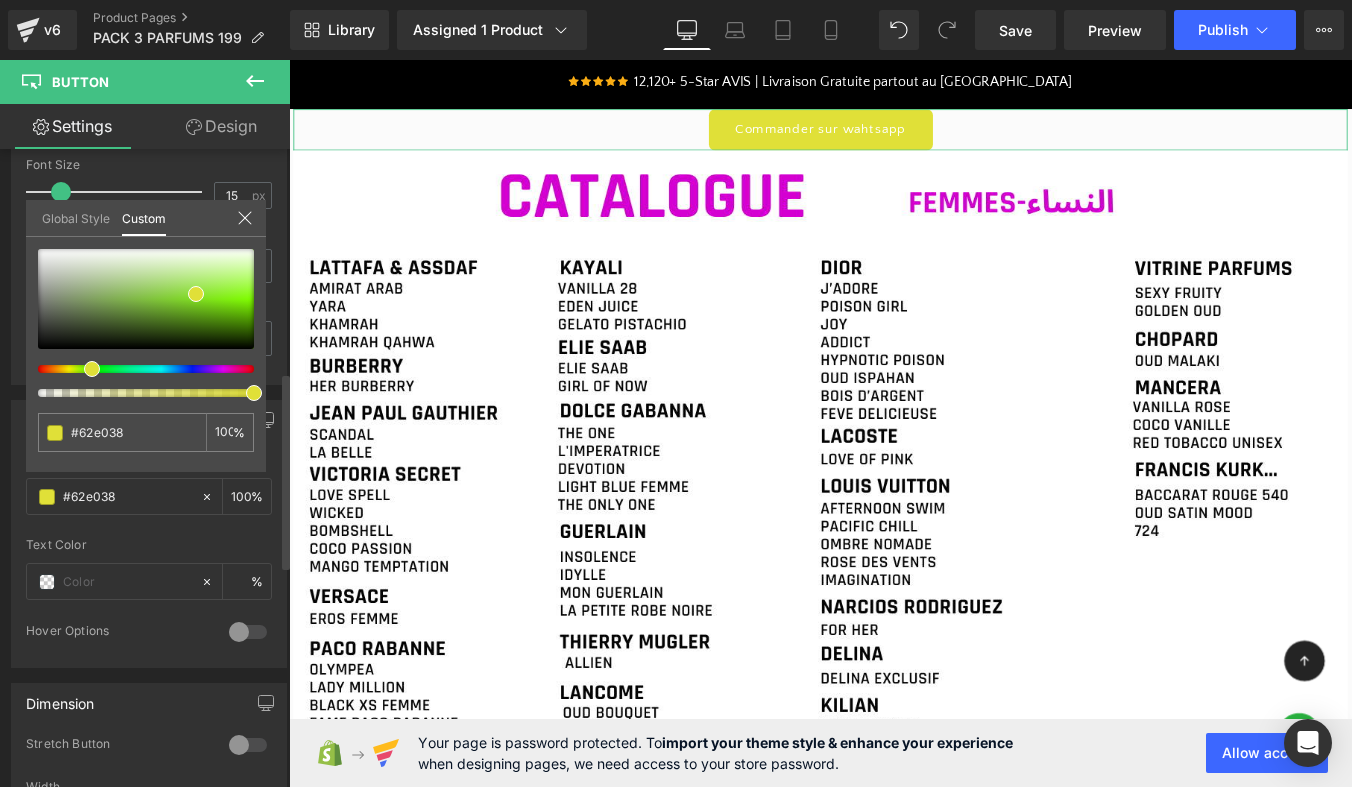 type on "#38e040" 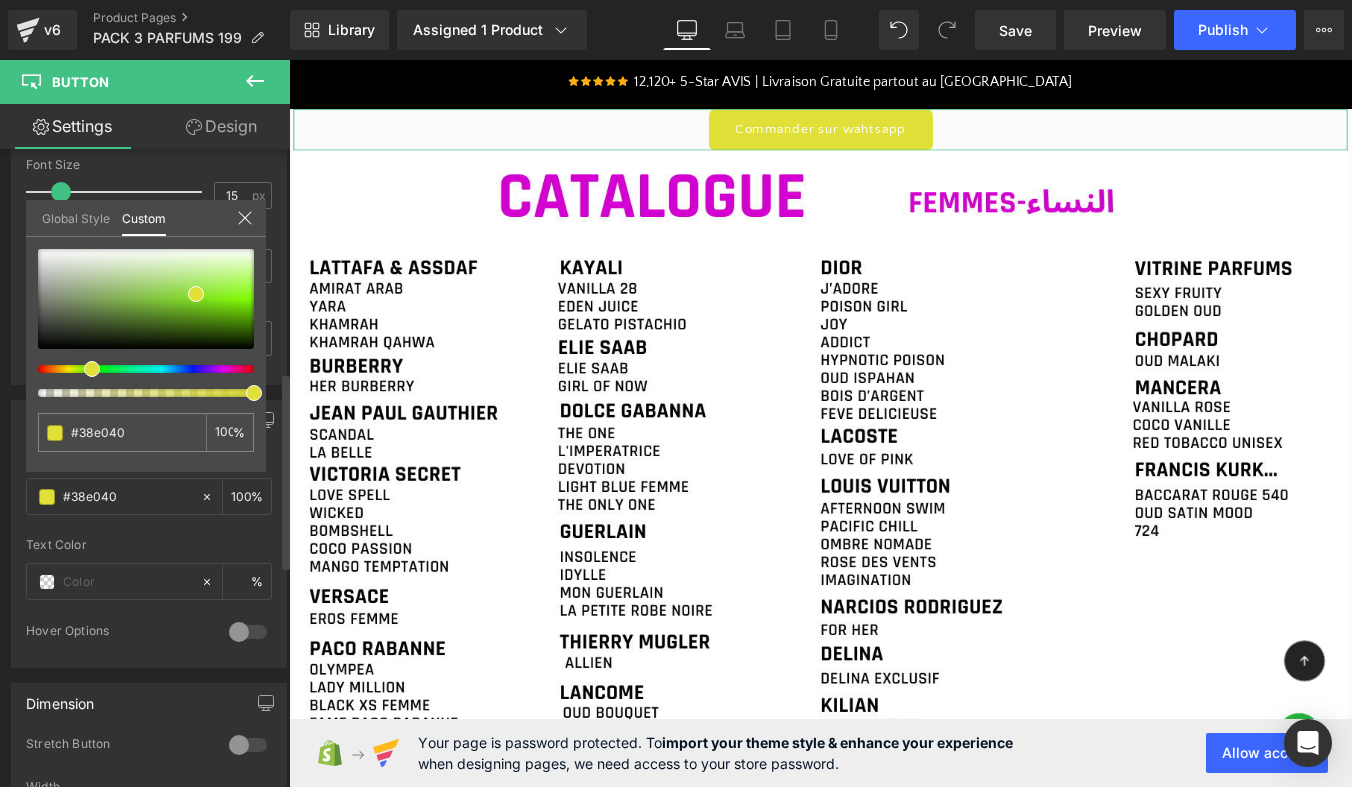 type on "#38e067" 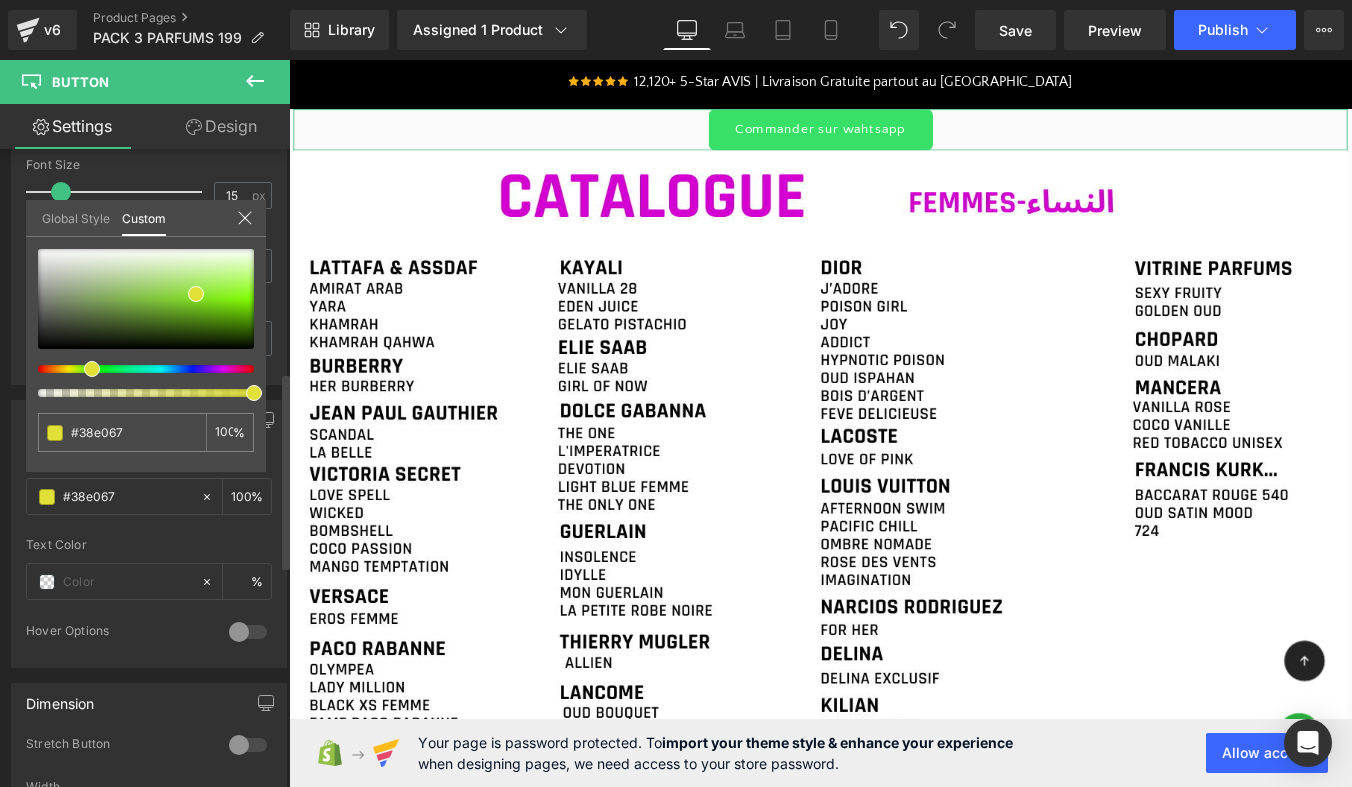 type on "#38e06a" 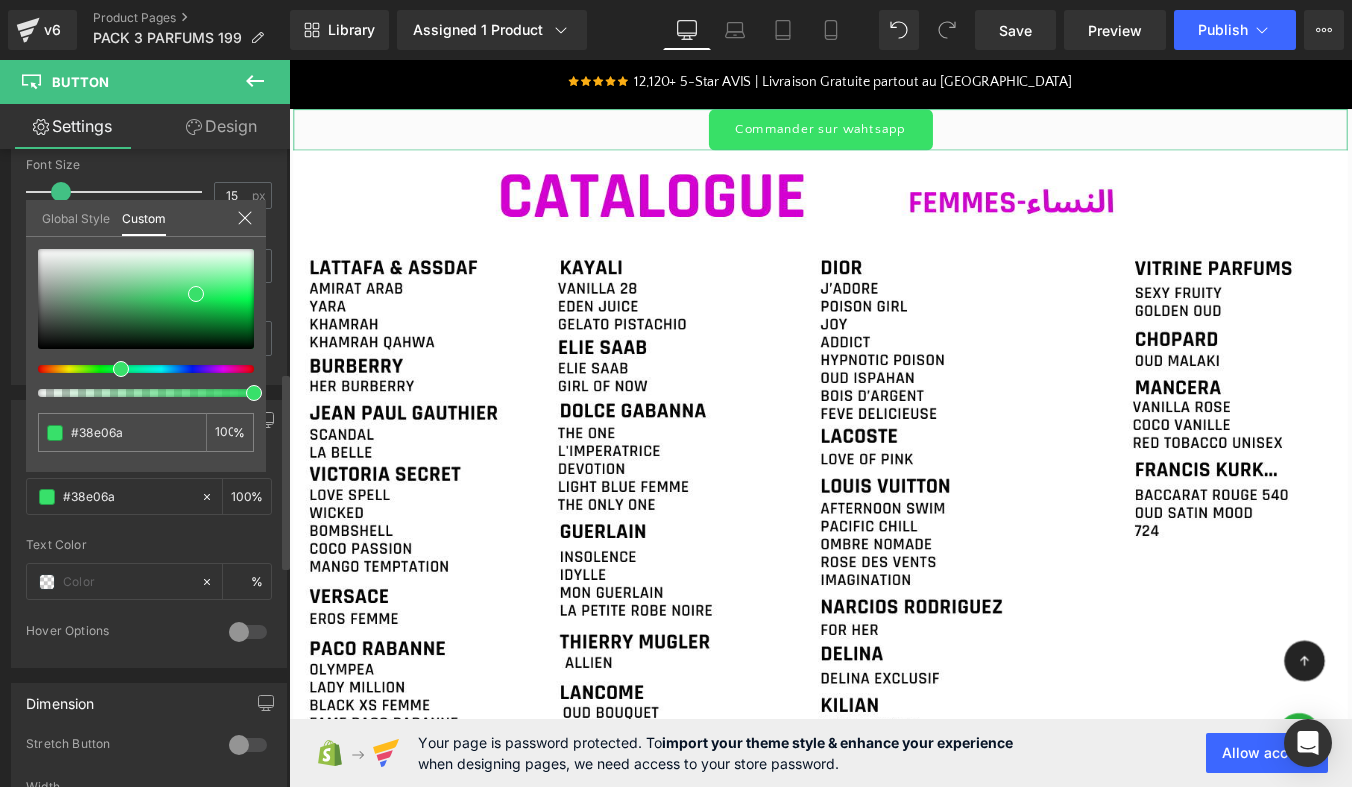 type on "#38e070" 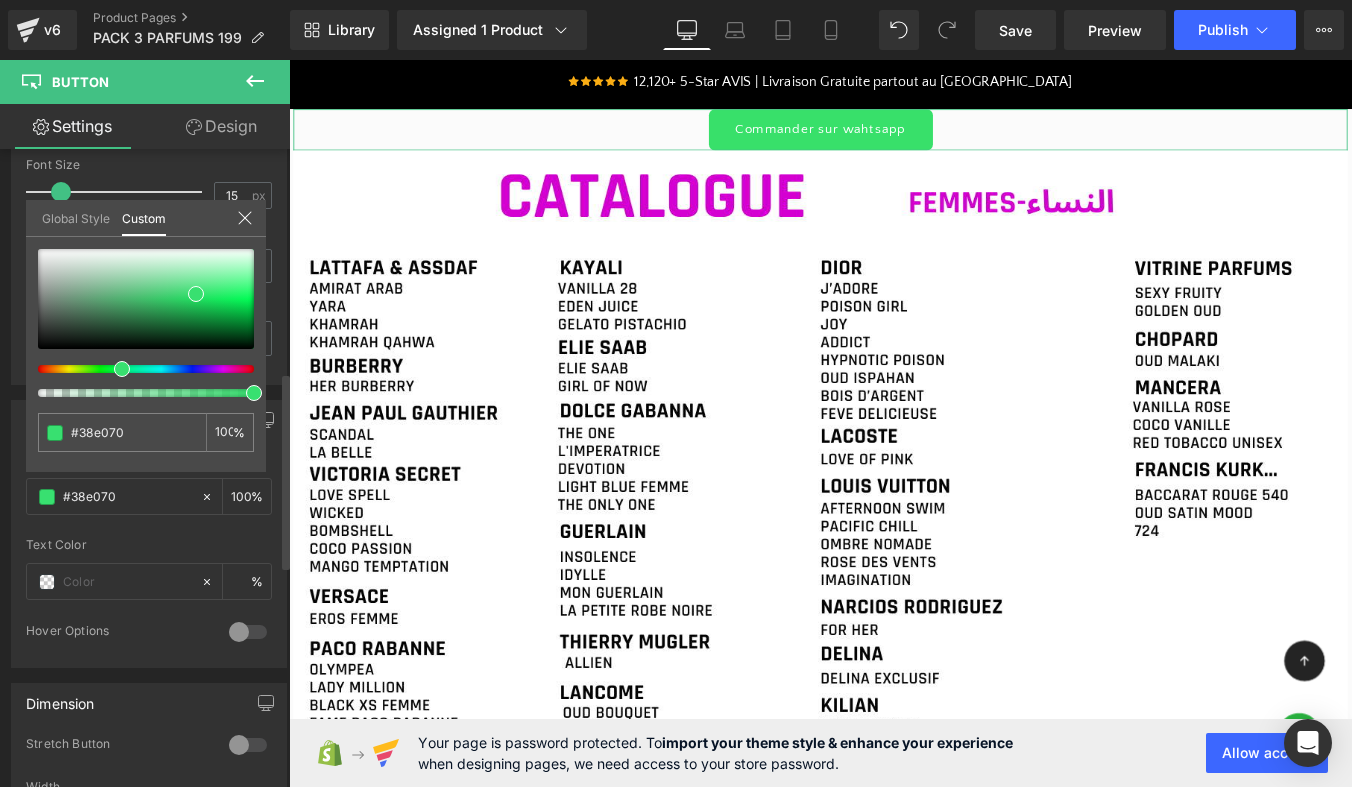 type on "#38e06a" 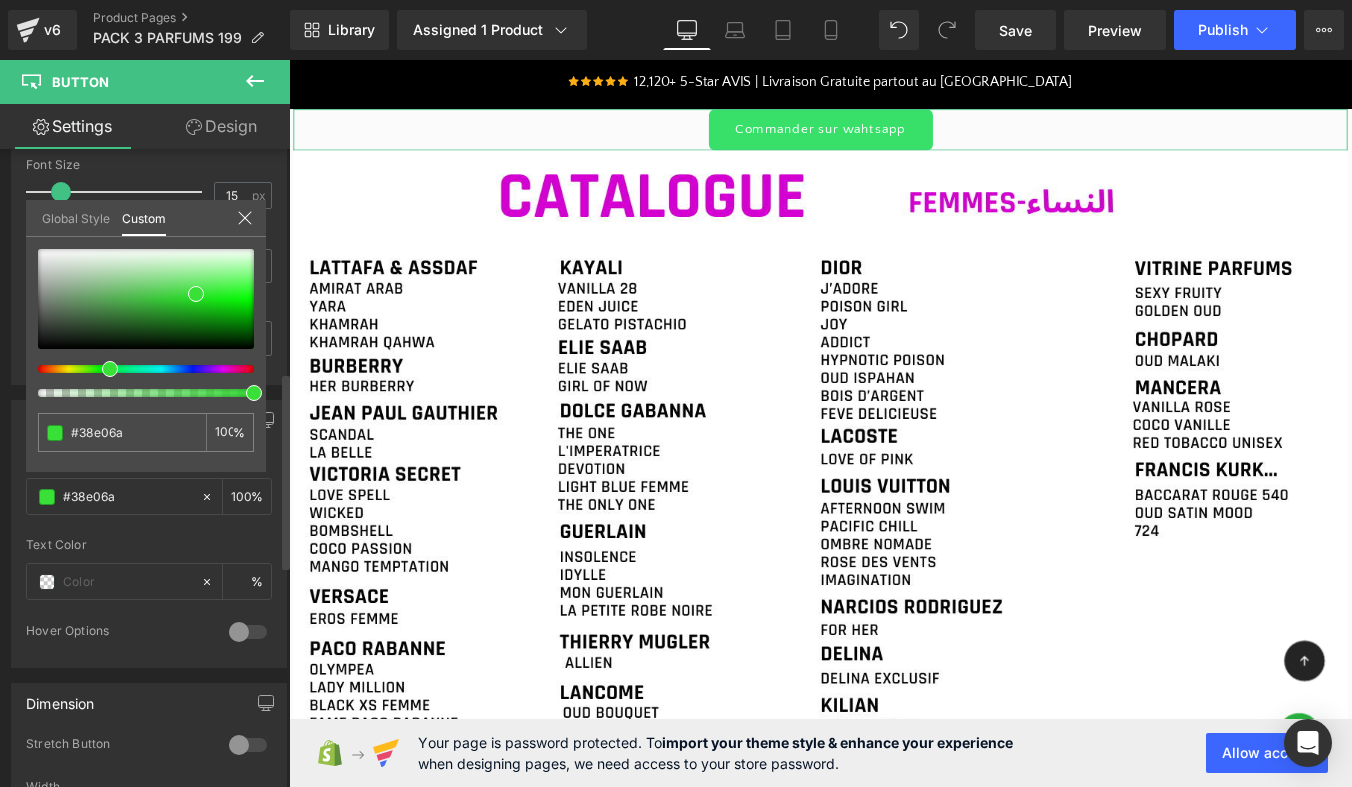 type on "#38e046" 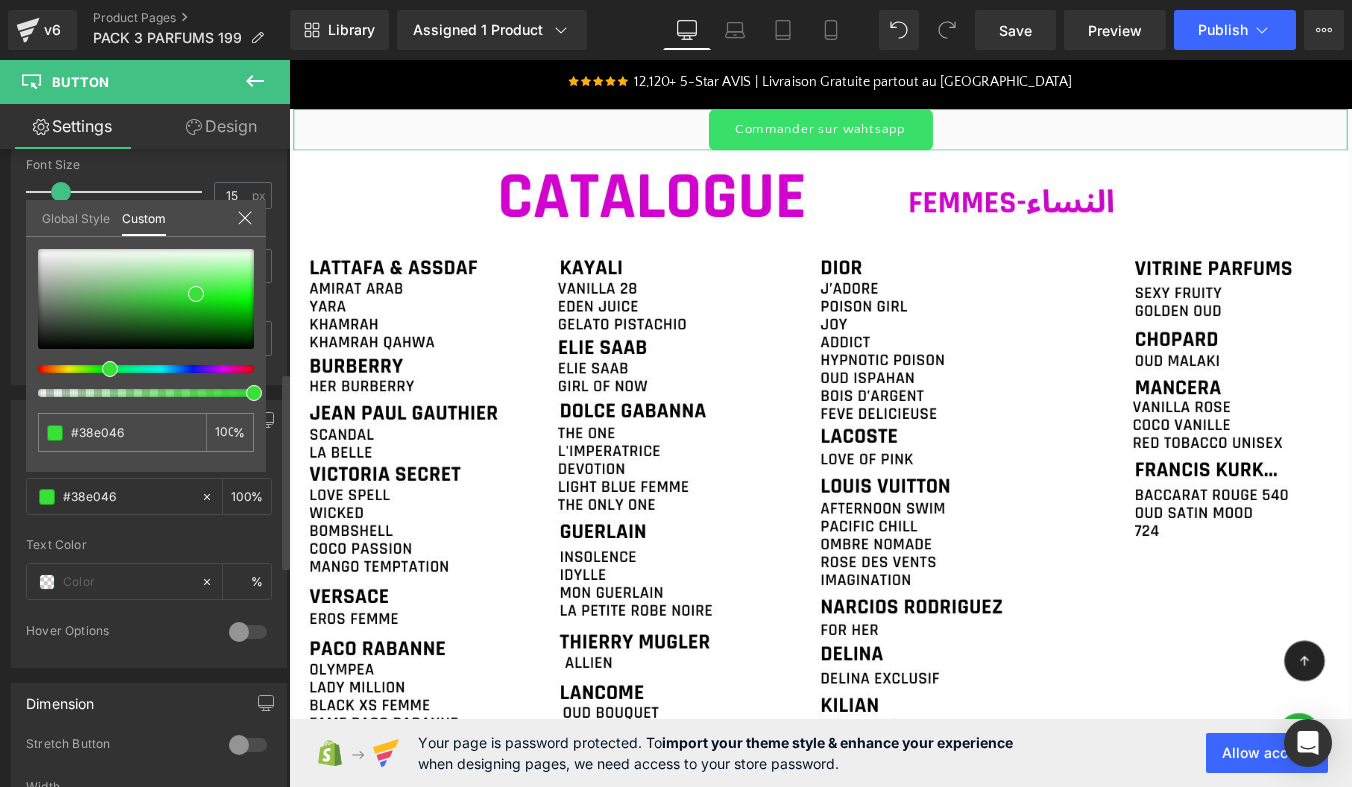 type on "#38e038" 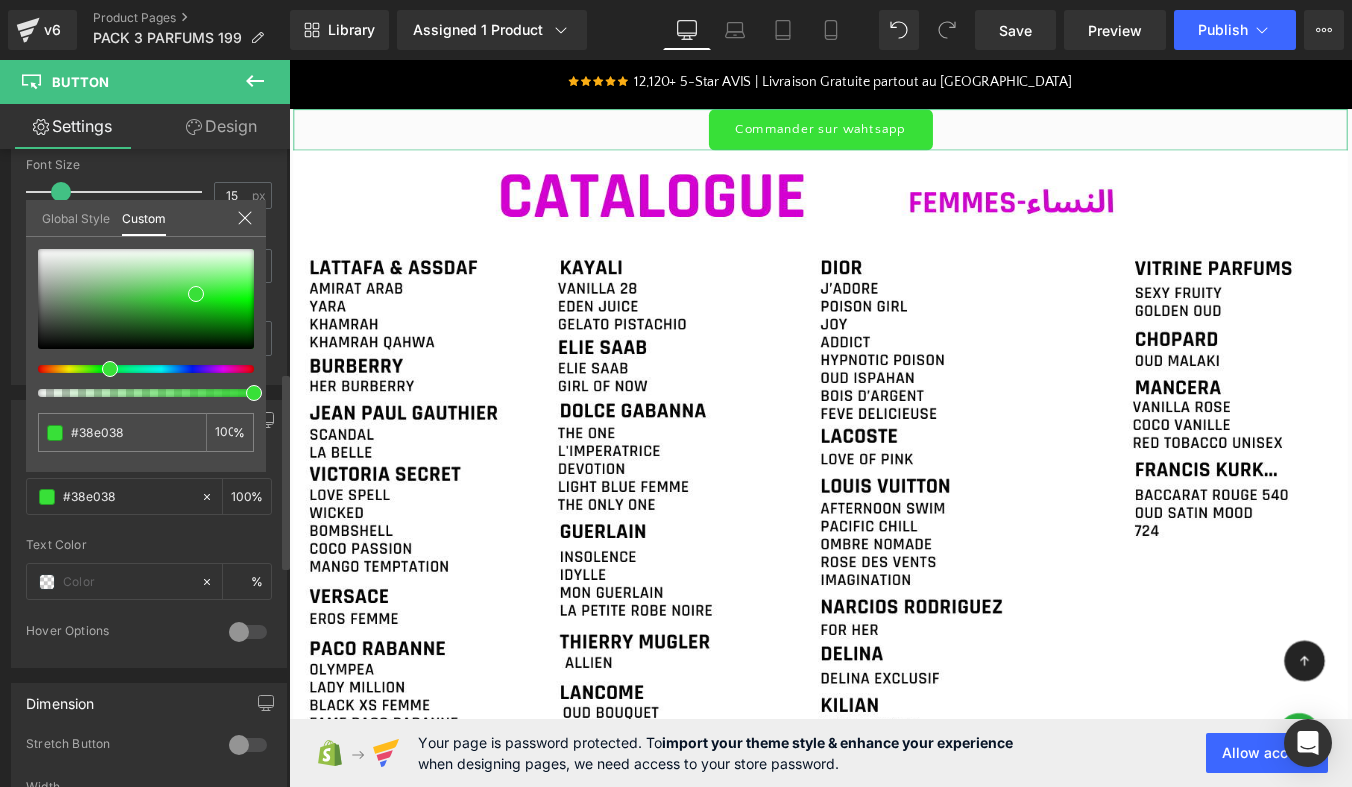 type on "#3ee038" 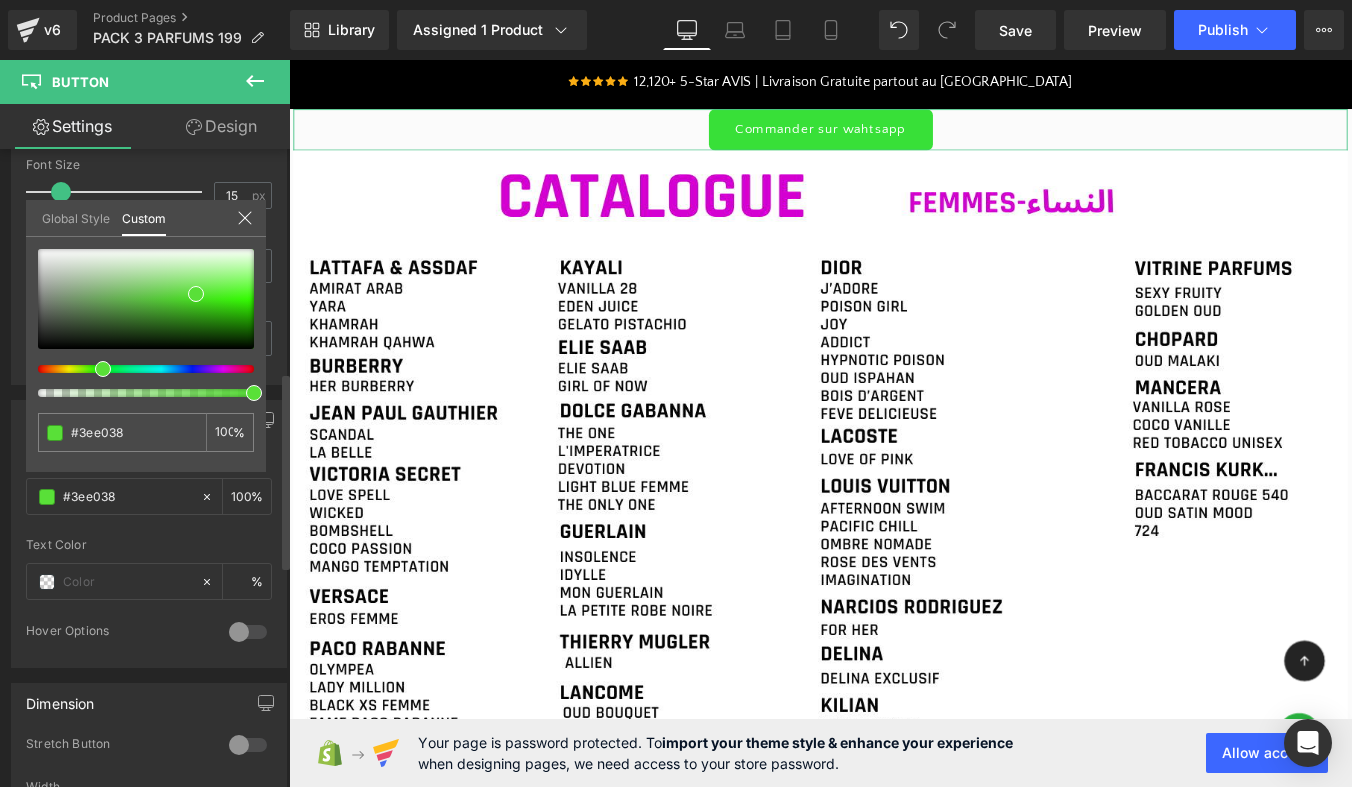 type on "#4ee038" 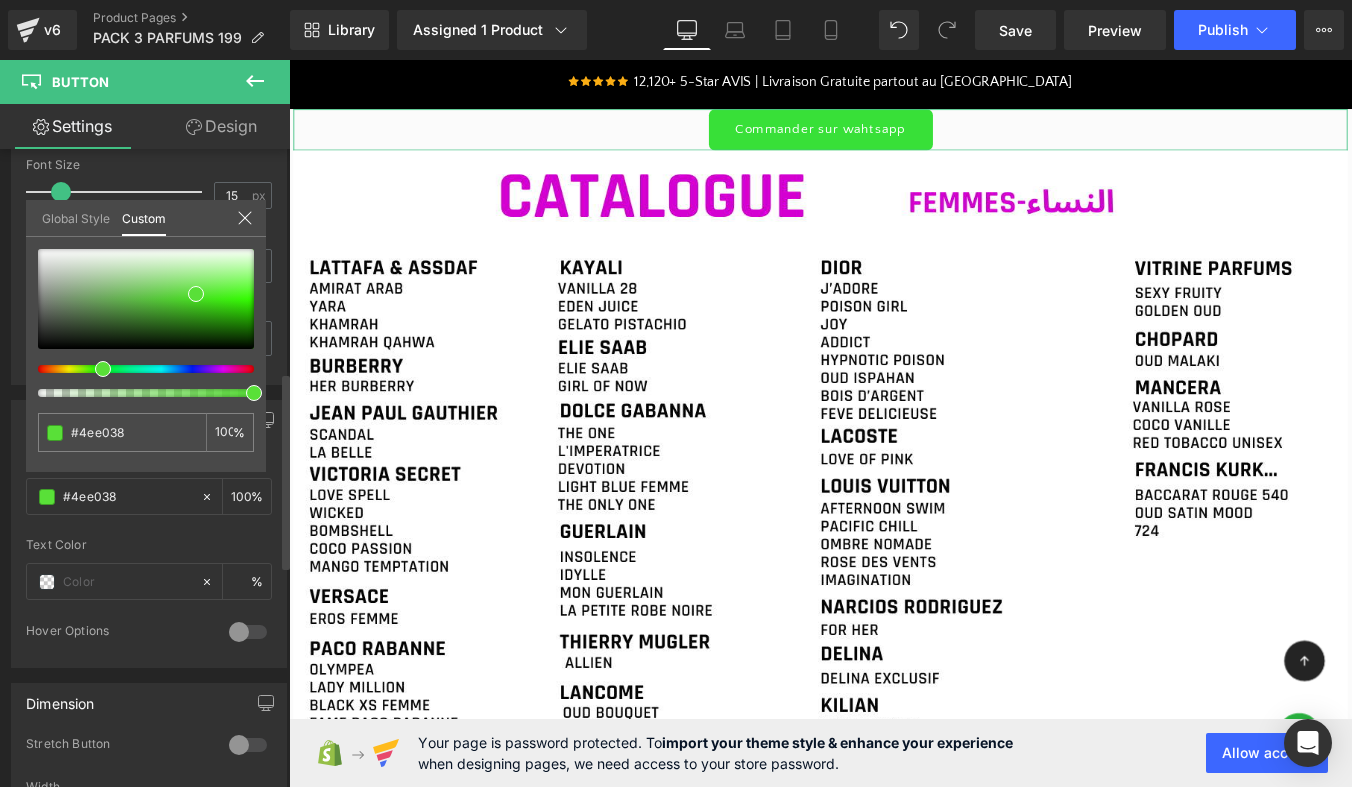 type on "#59e038" 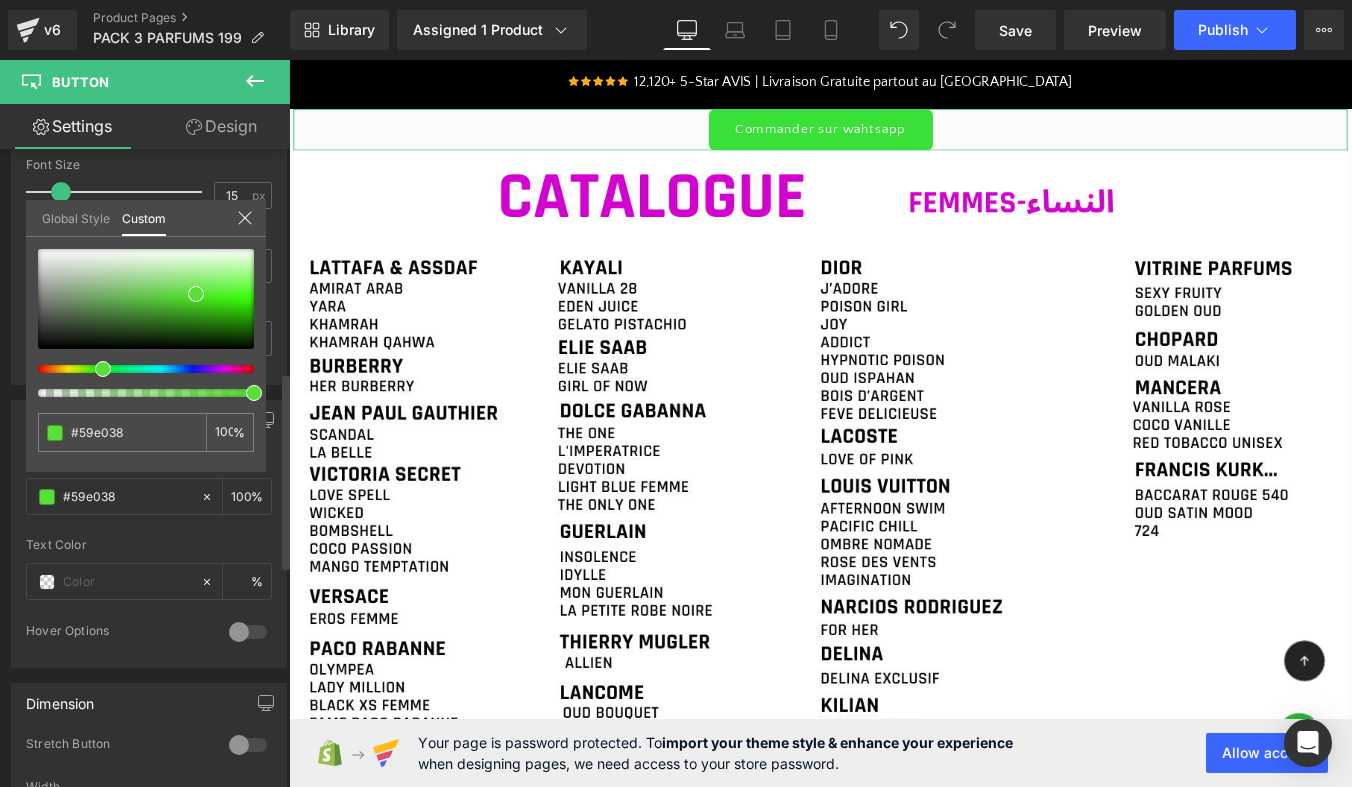 type on "#62e038" 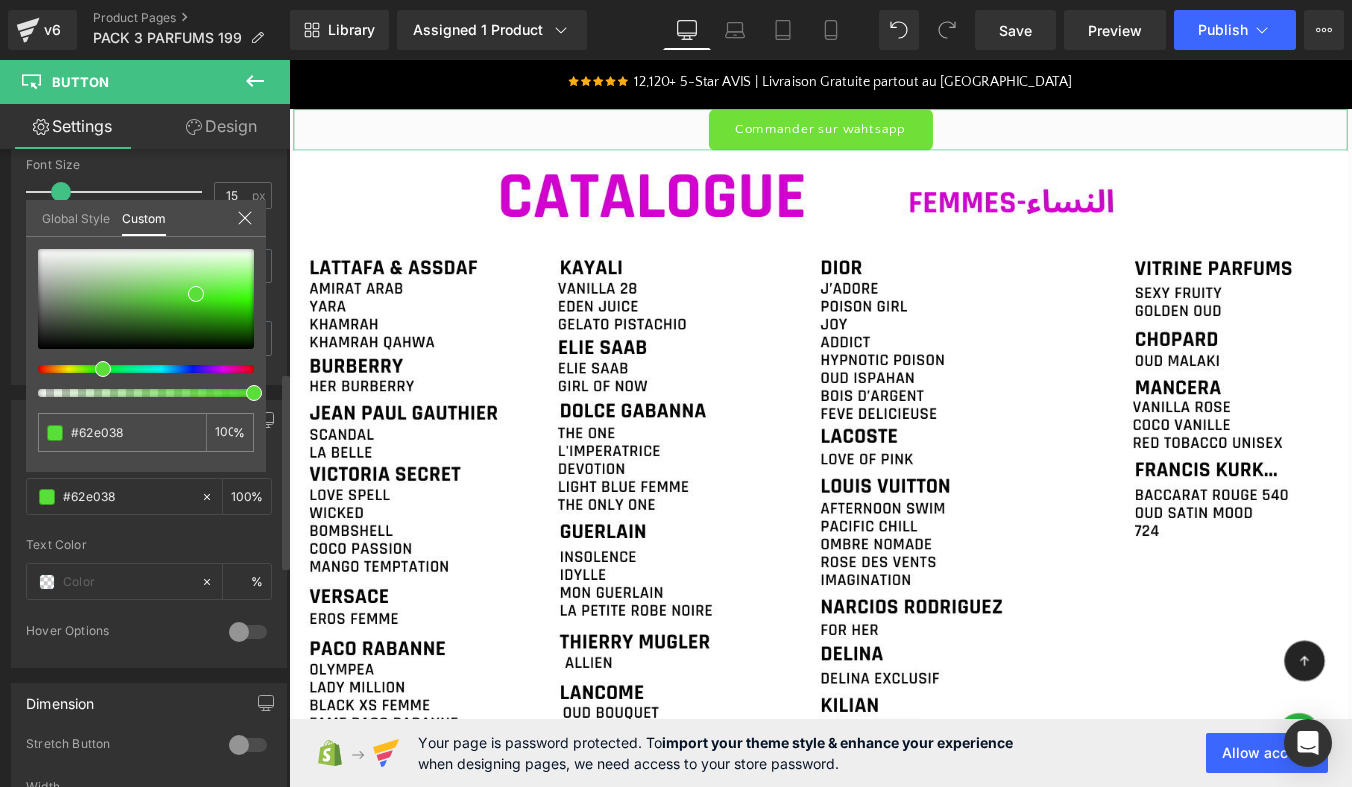type on "#70e038" 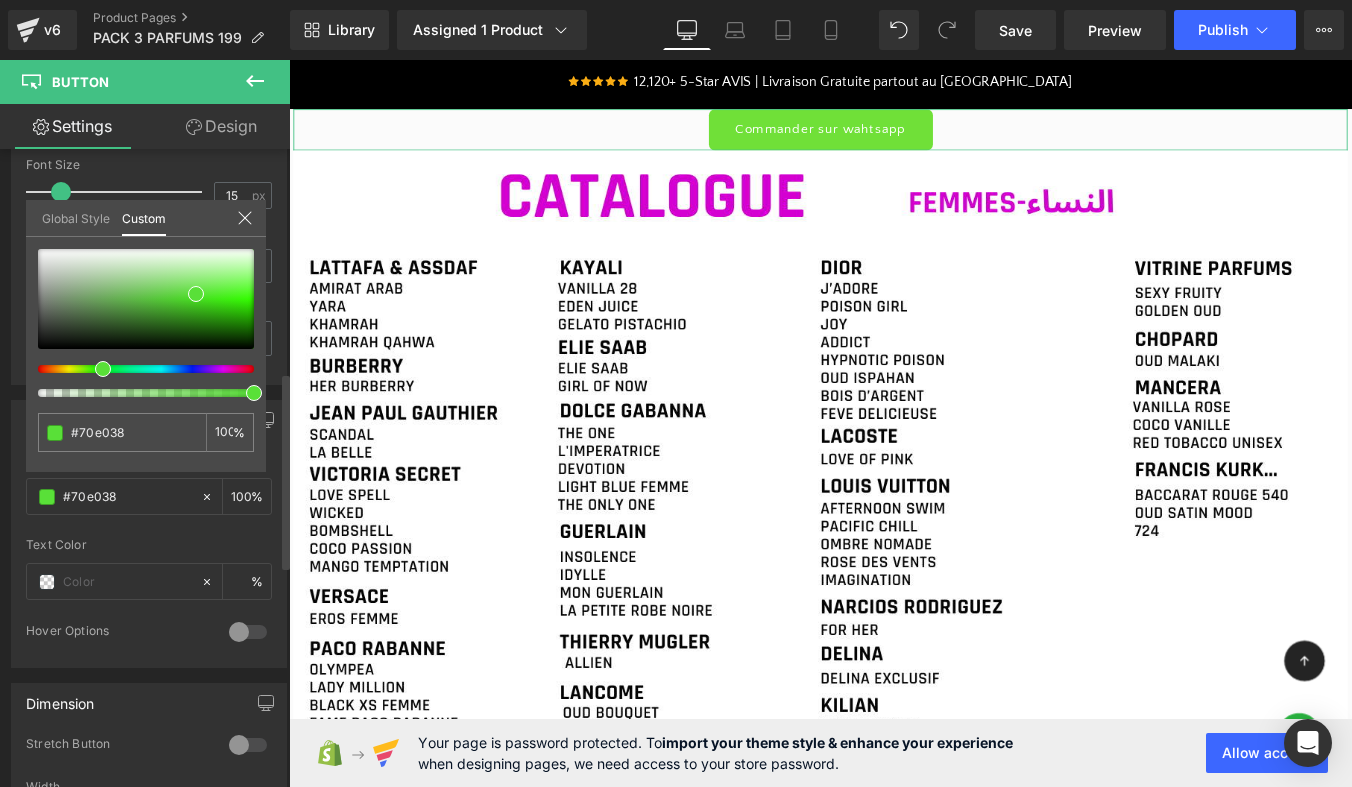 type on "#7ee038" 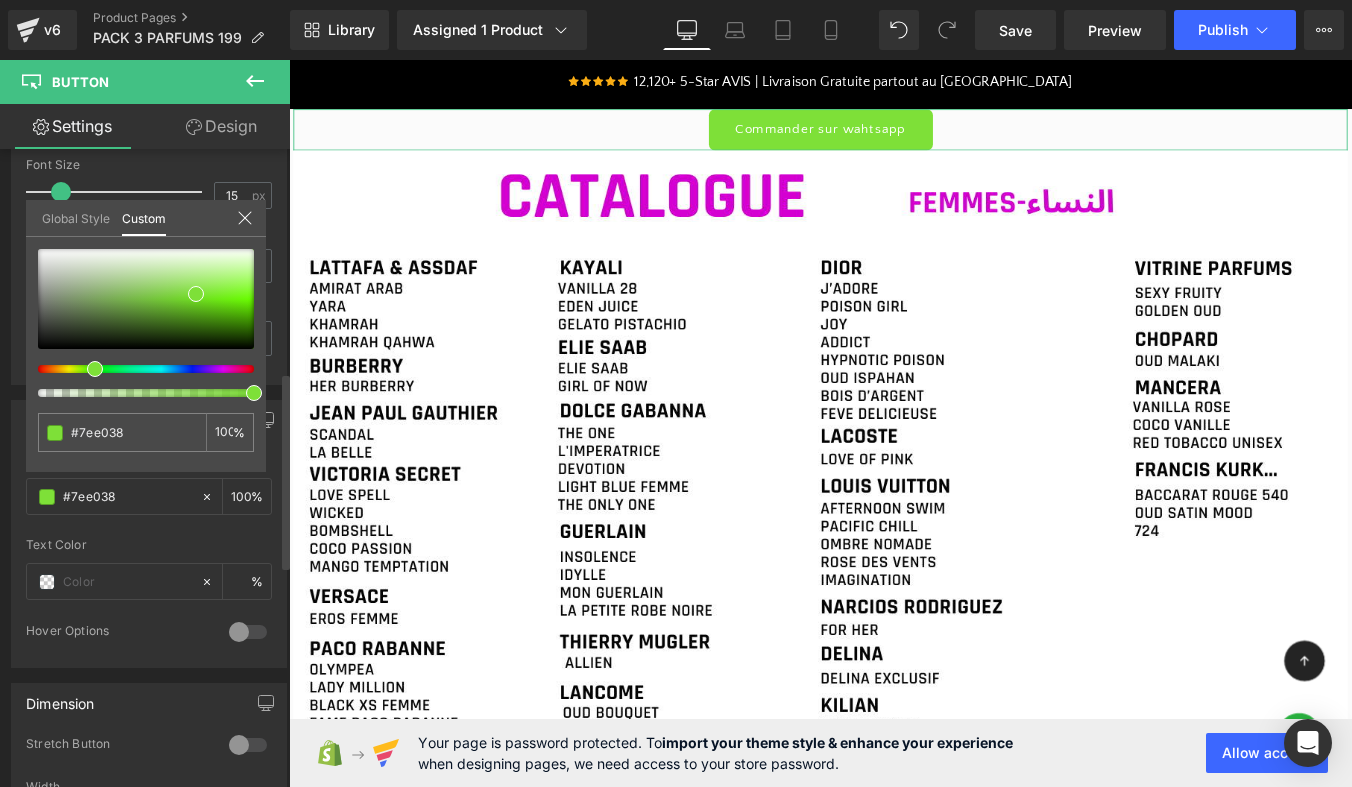 type on "#83e038" 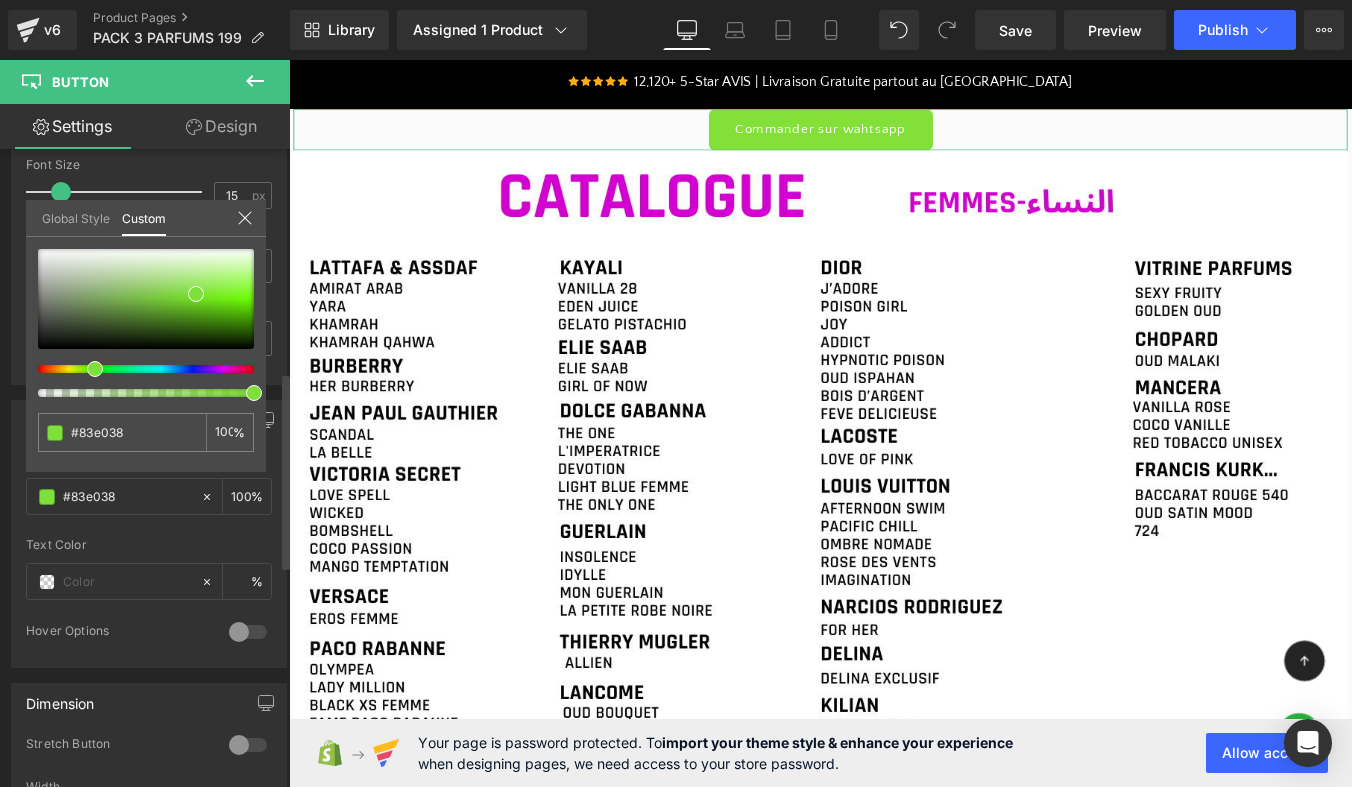 type on "#7ee038" 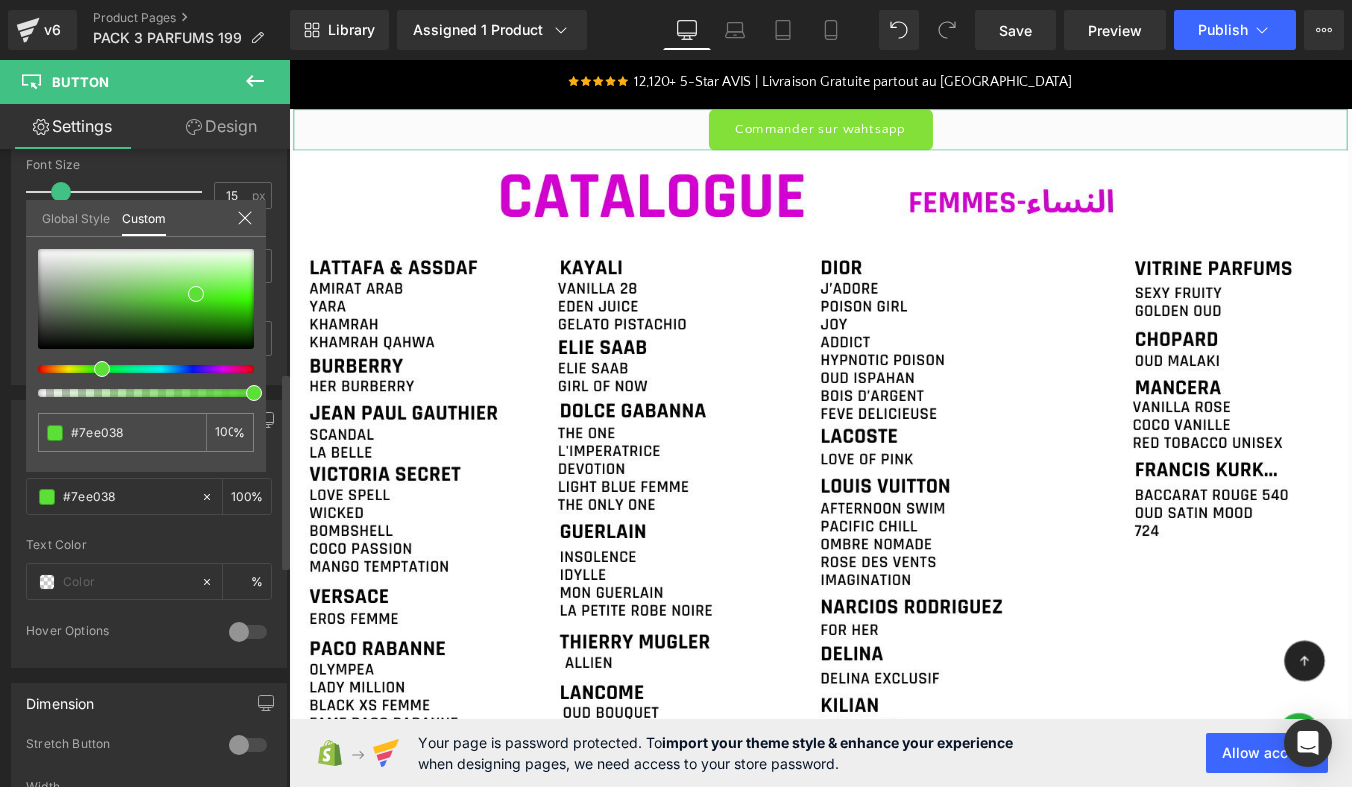 type on "#5ce038" 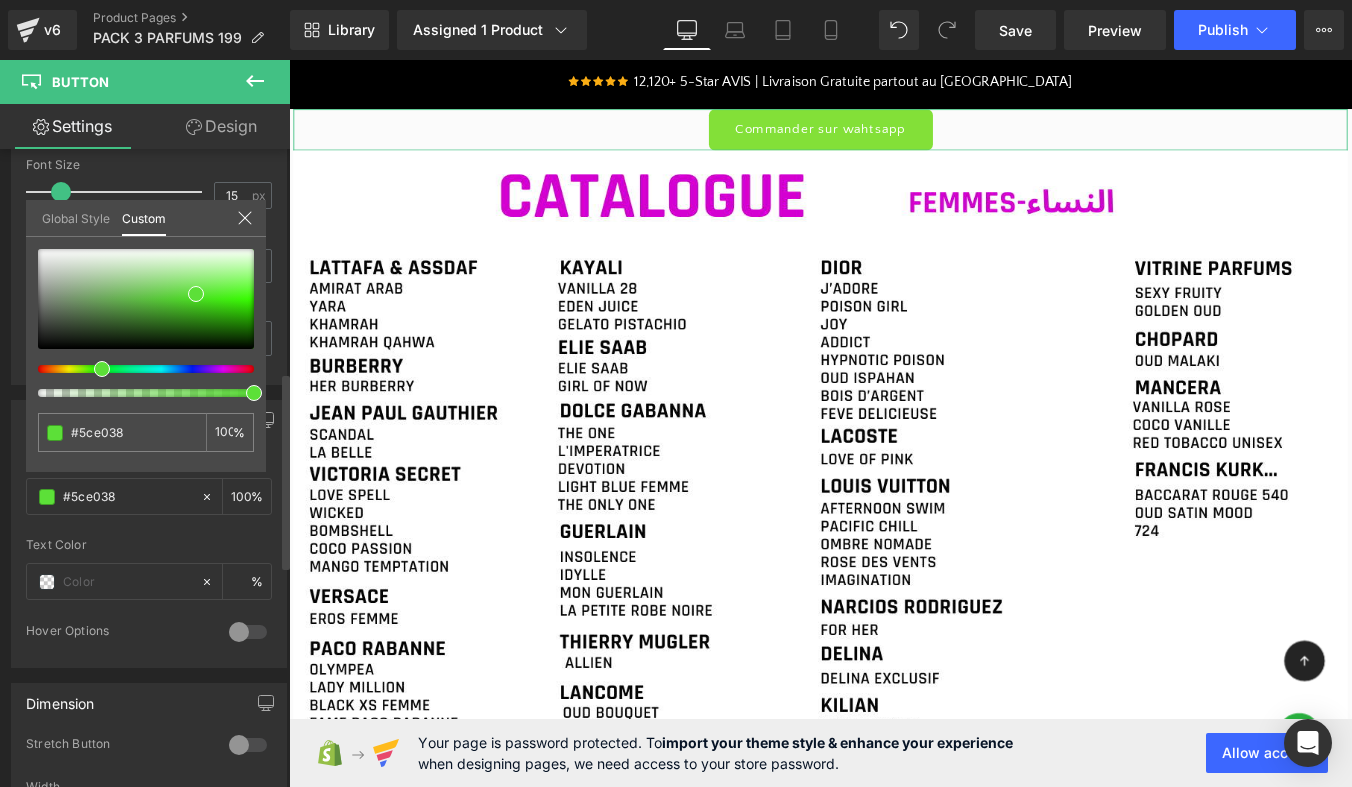 type on "#40e038" 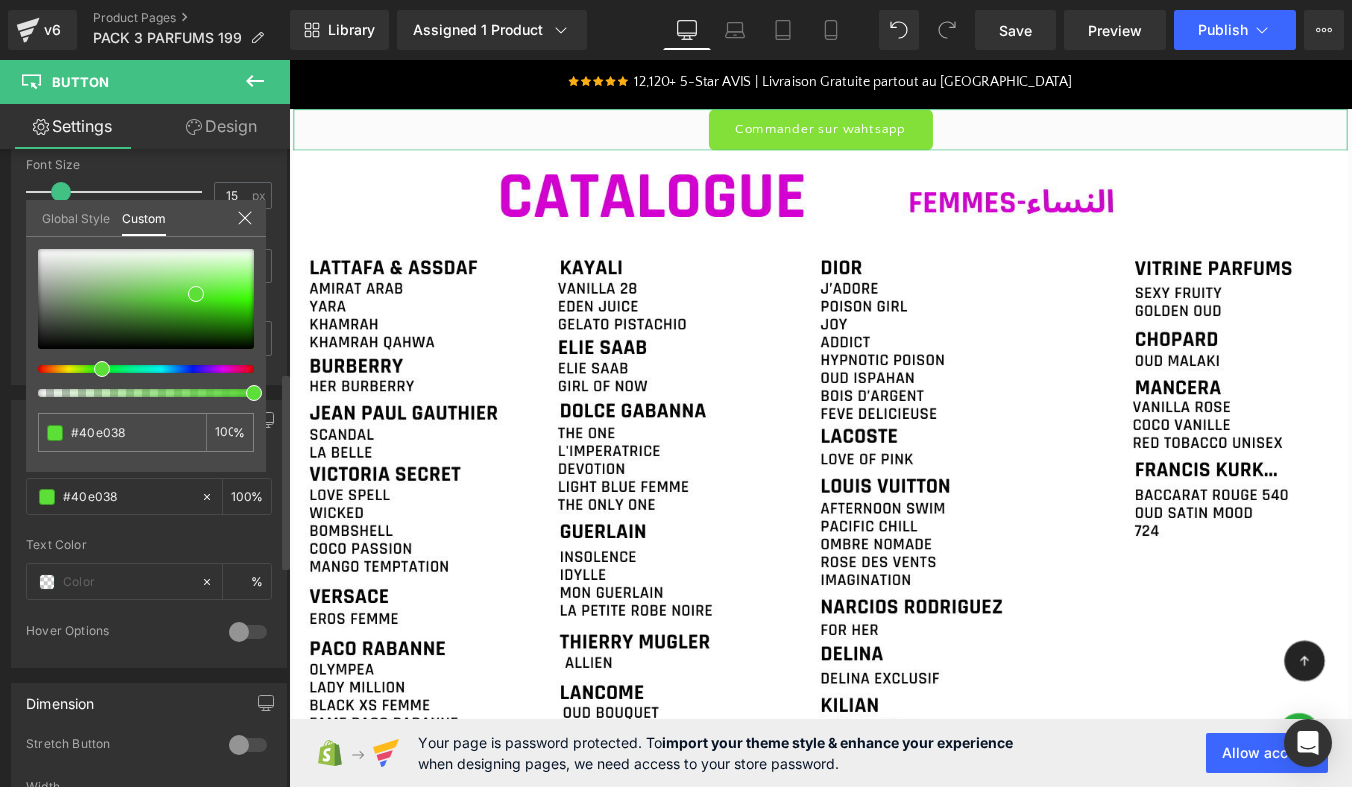 type on "#3ee038" 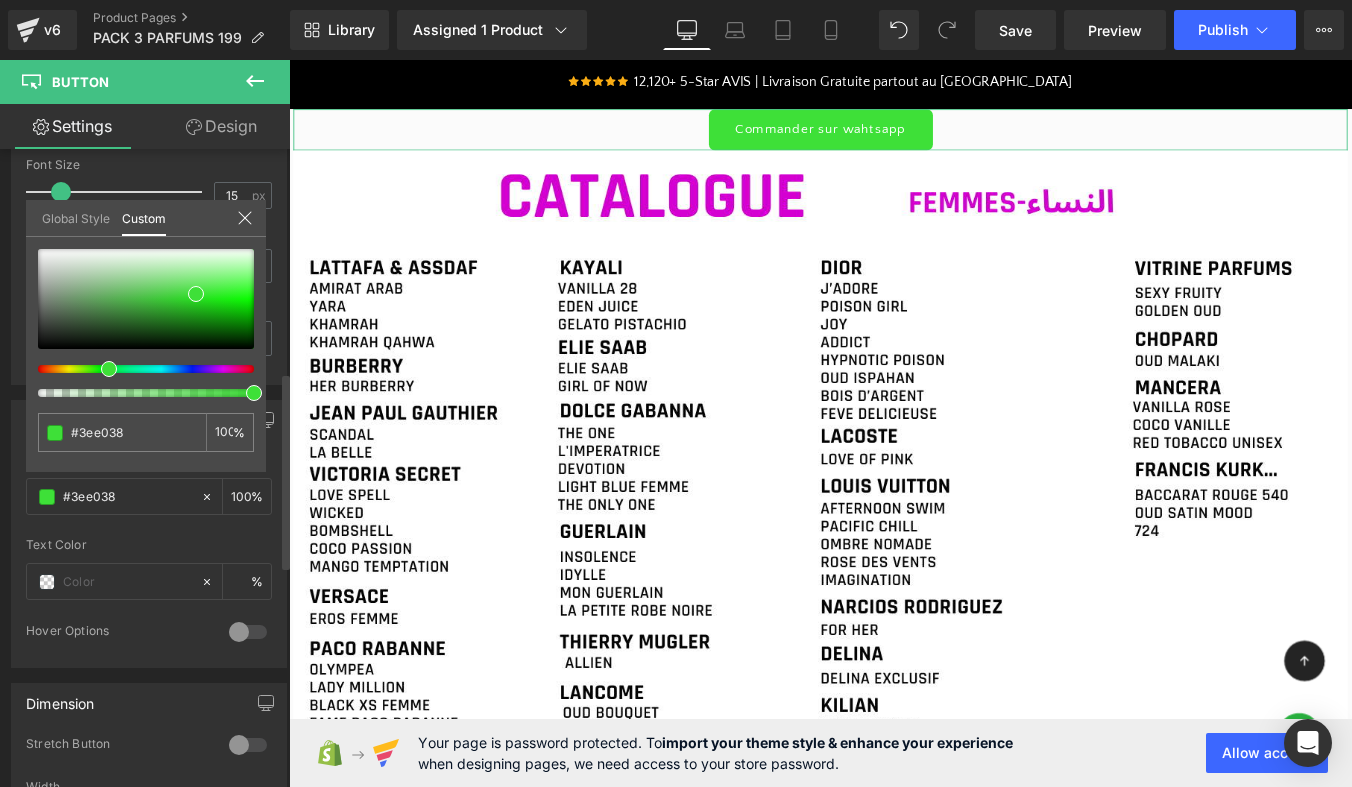 type on "#38e038" 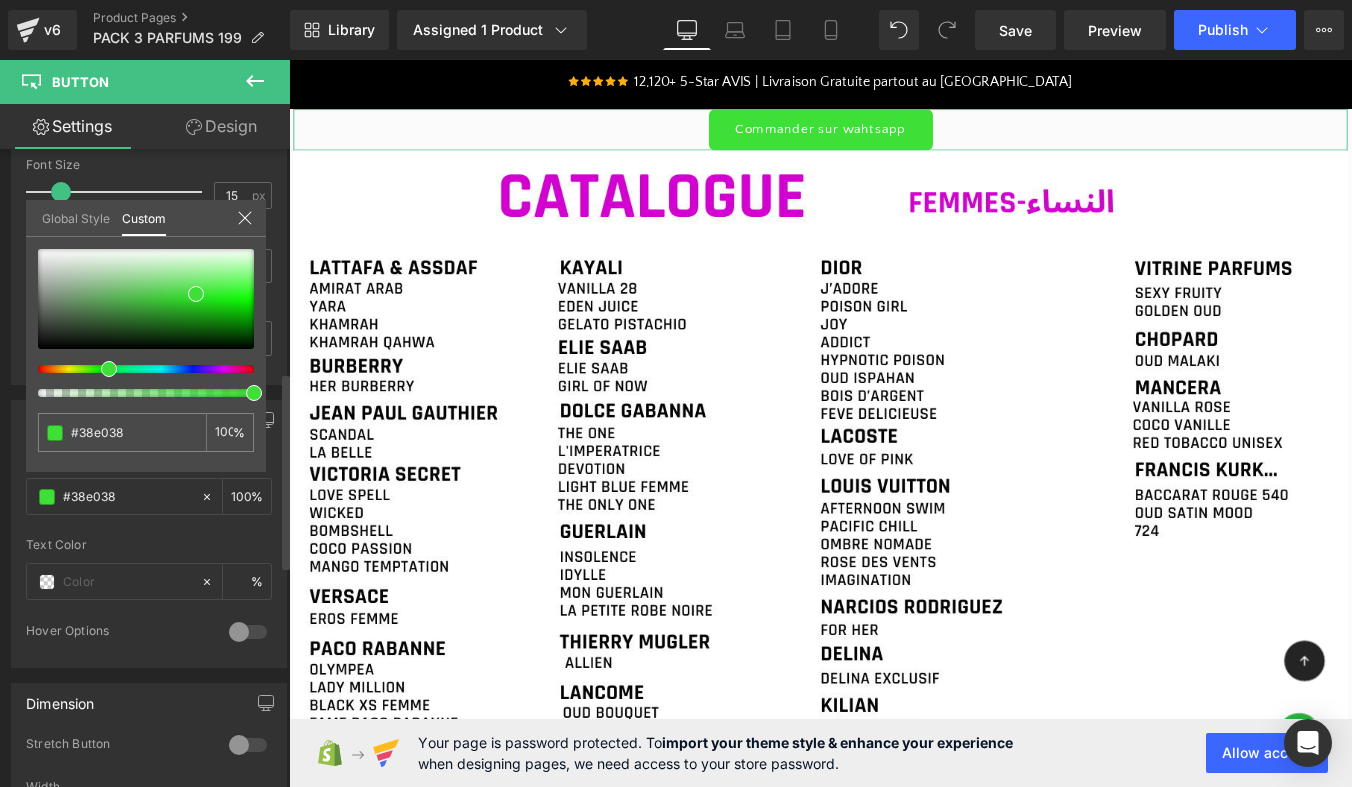type on "#38e03e" 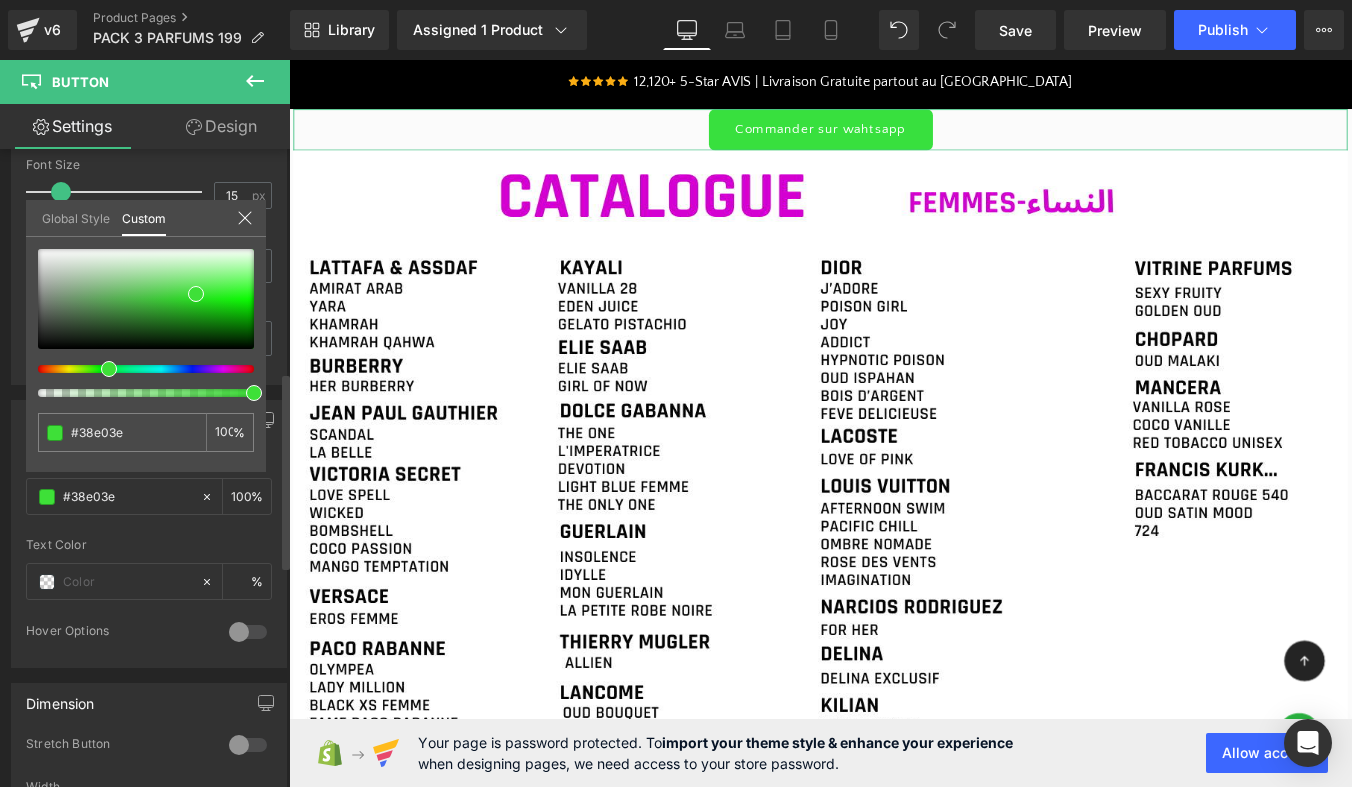 type on "#38e040" 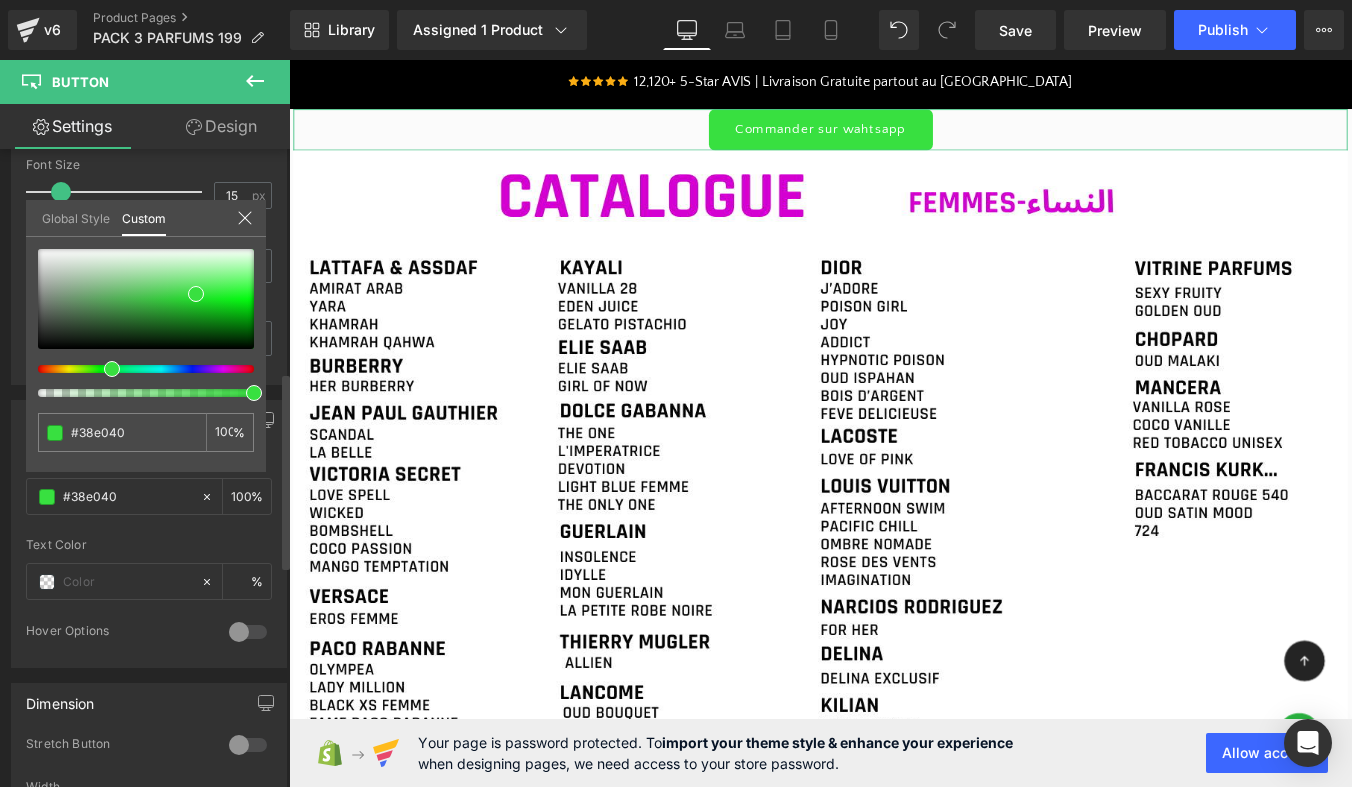 drag, startPoint x: 91, startPoint y: 365, endPoint x: 104, endPoint y: 371, distance: 14.3178215 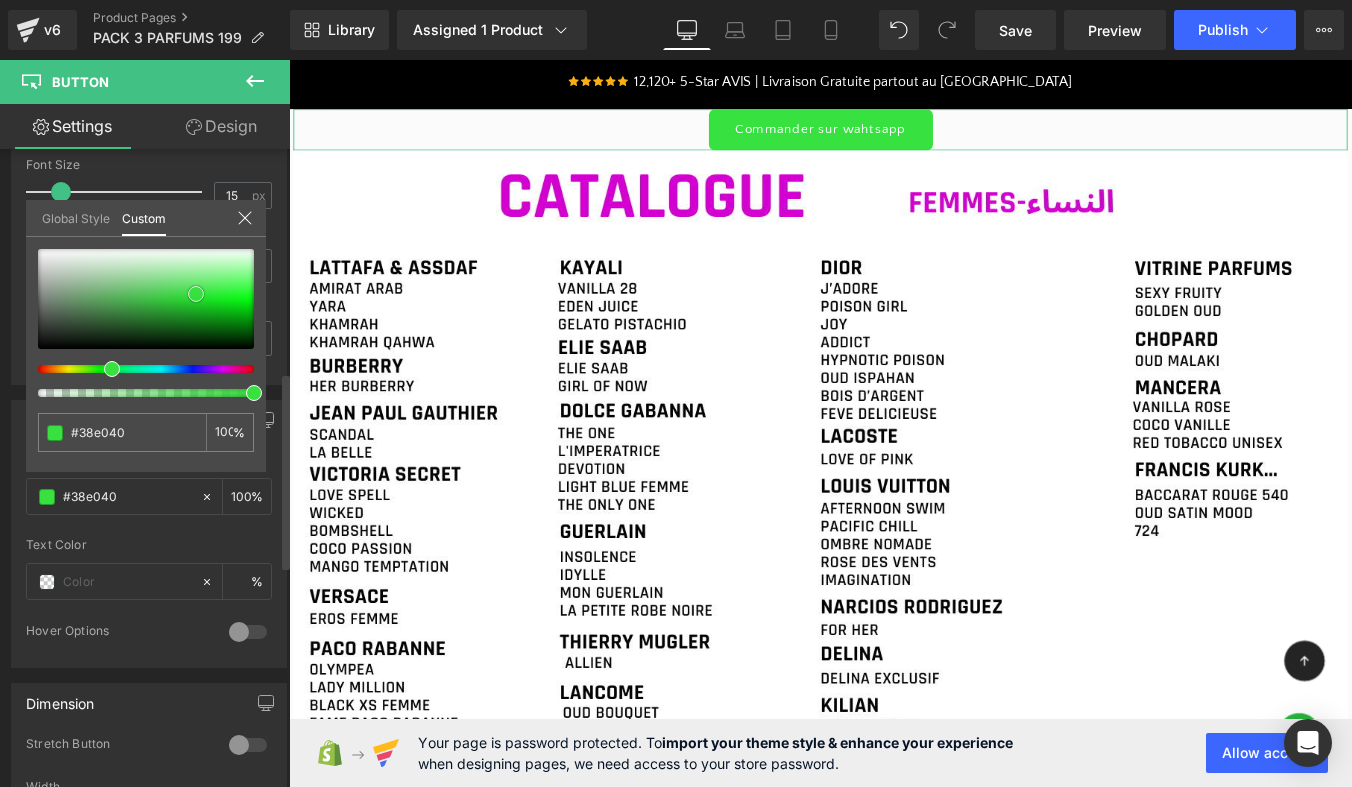 type on "#37e13f" 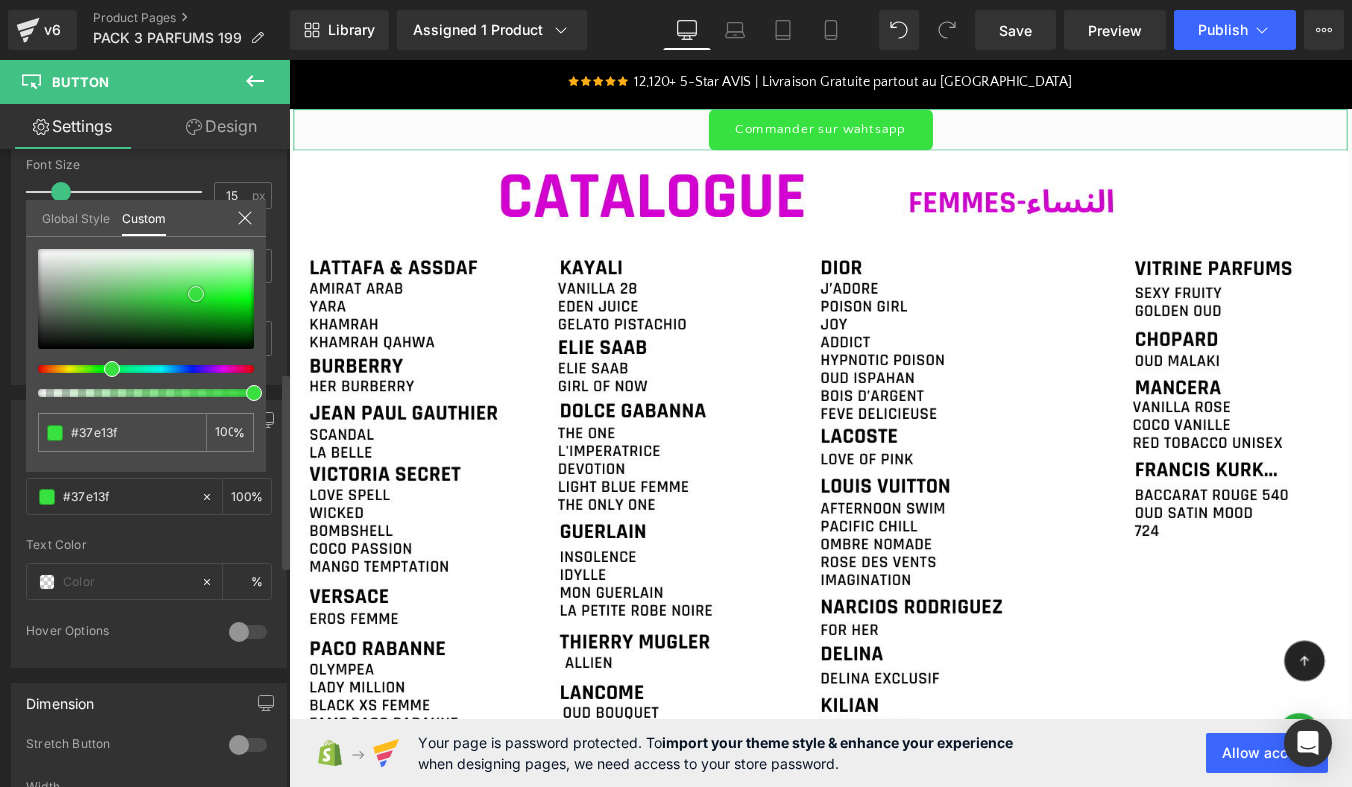 type on "#24df2d" 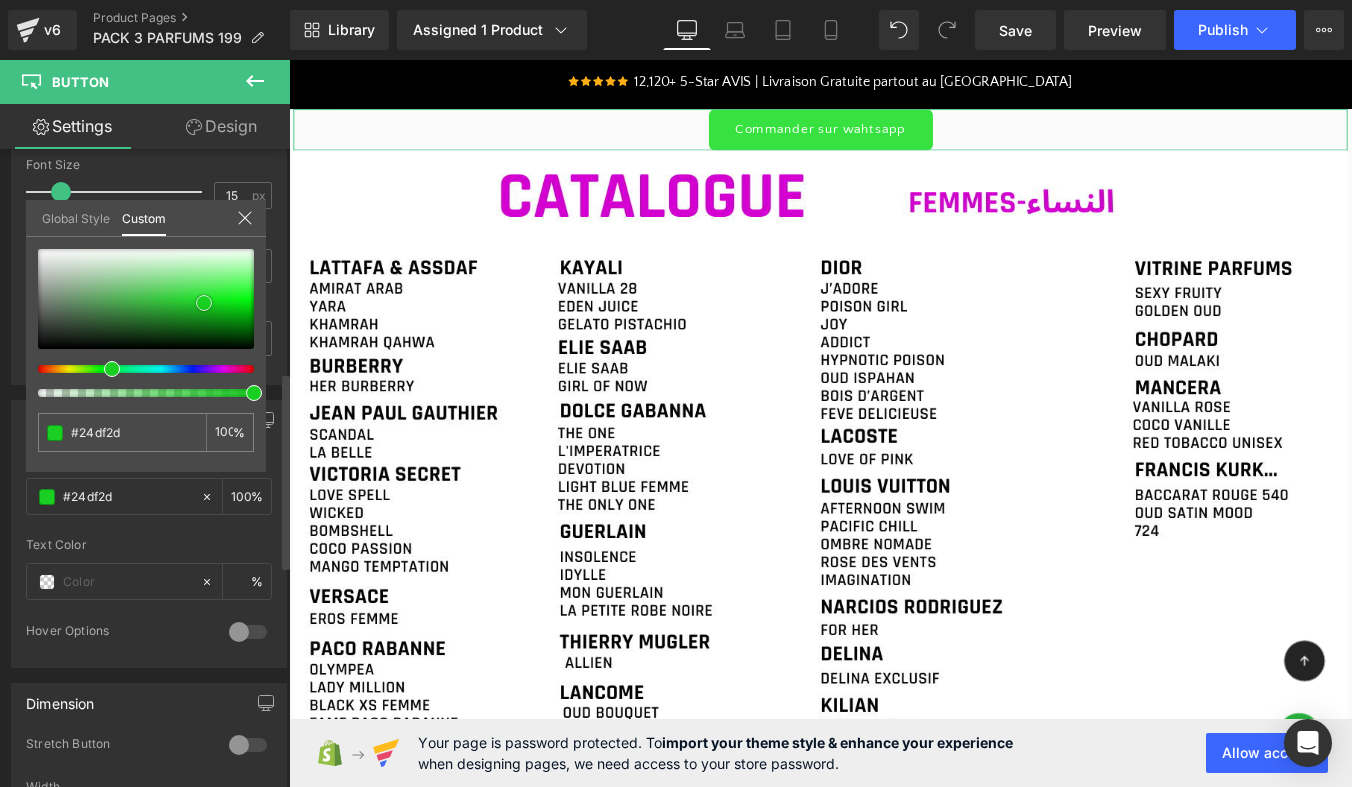 type on "#1acf24" 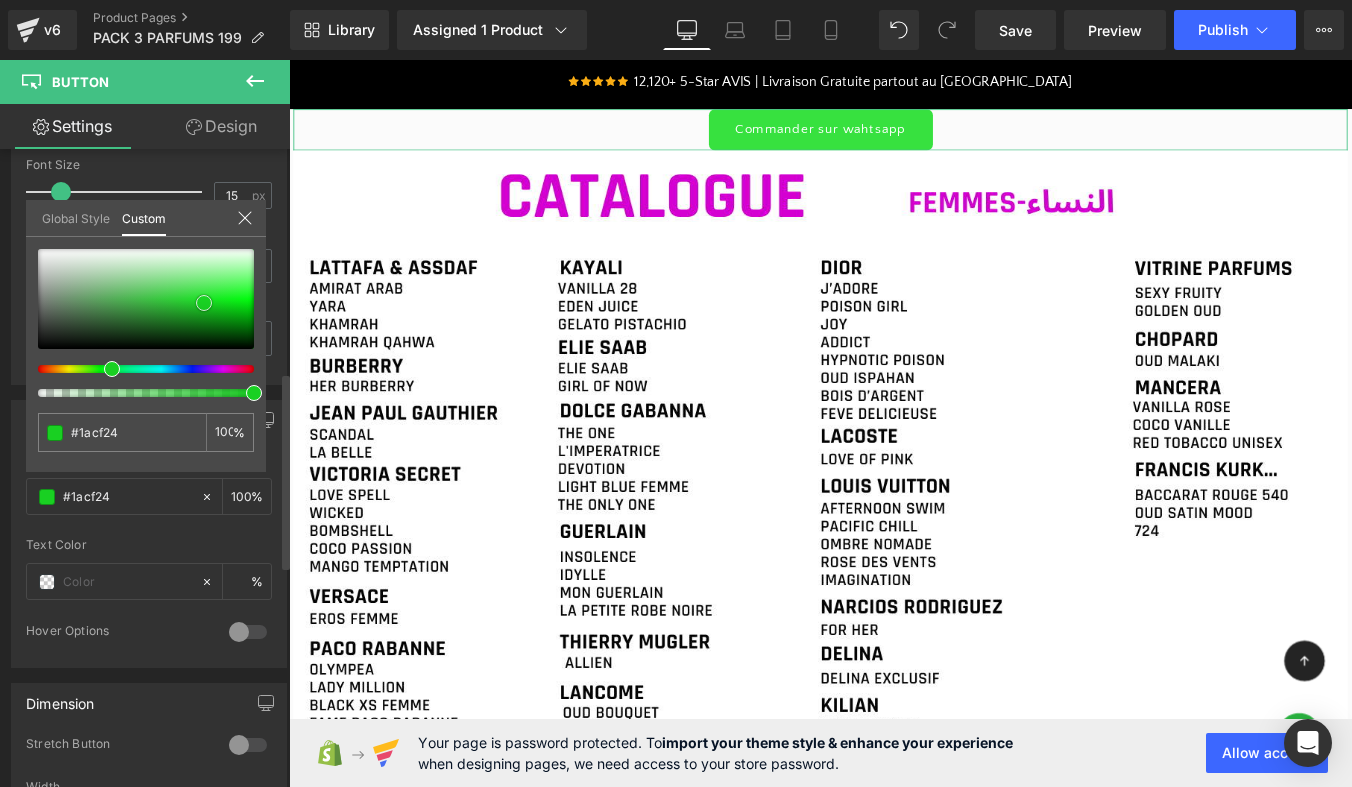 type on "#18c320" 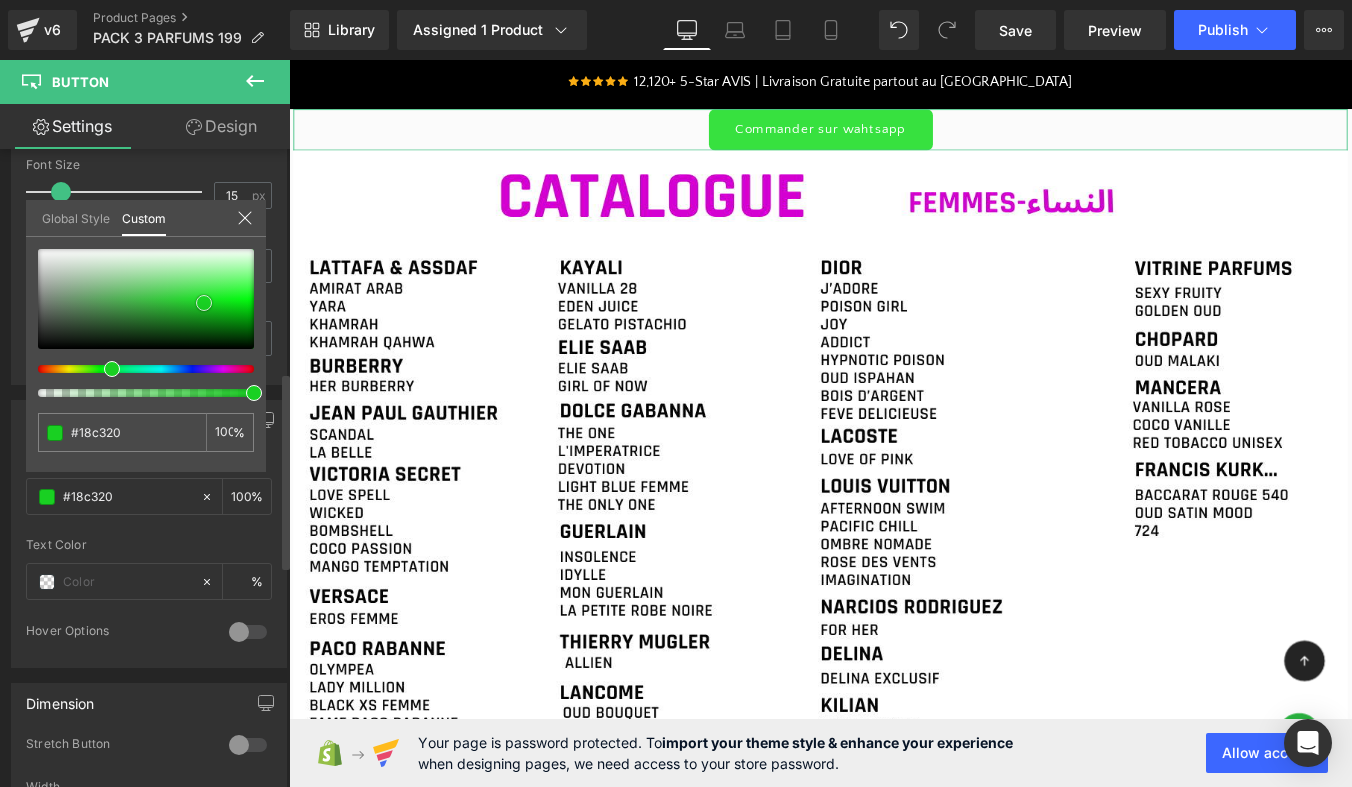 type on "#16b51e" 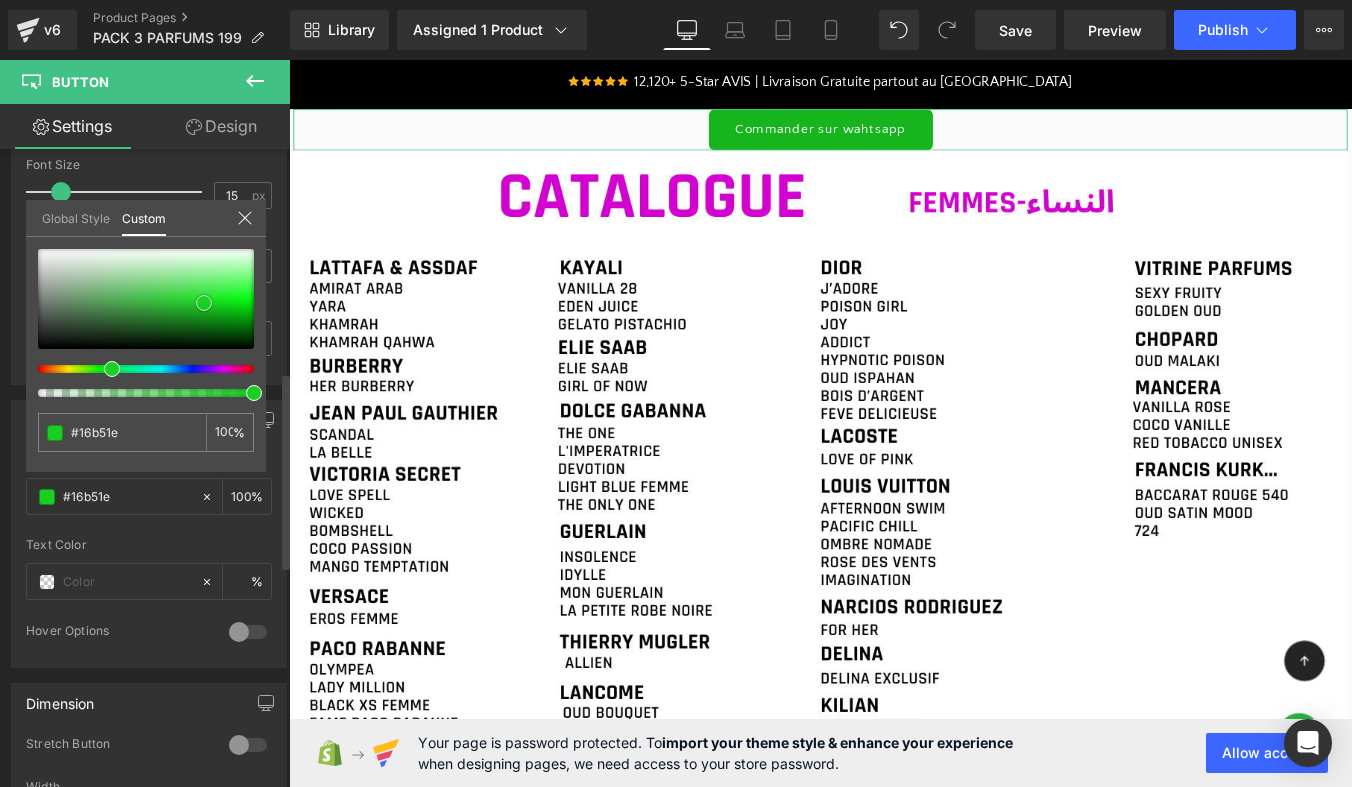 type on "#13ae1b" 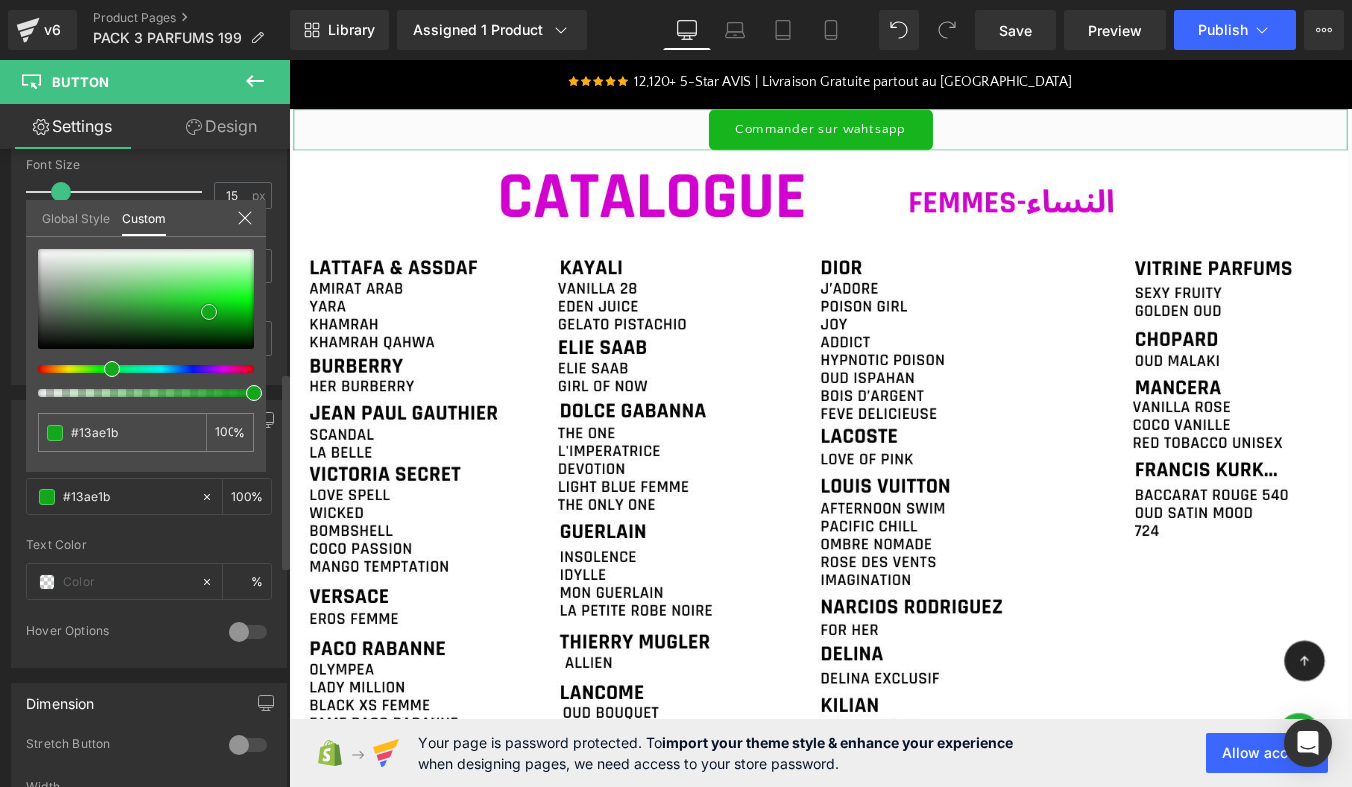 type on "#13a81b" 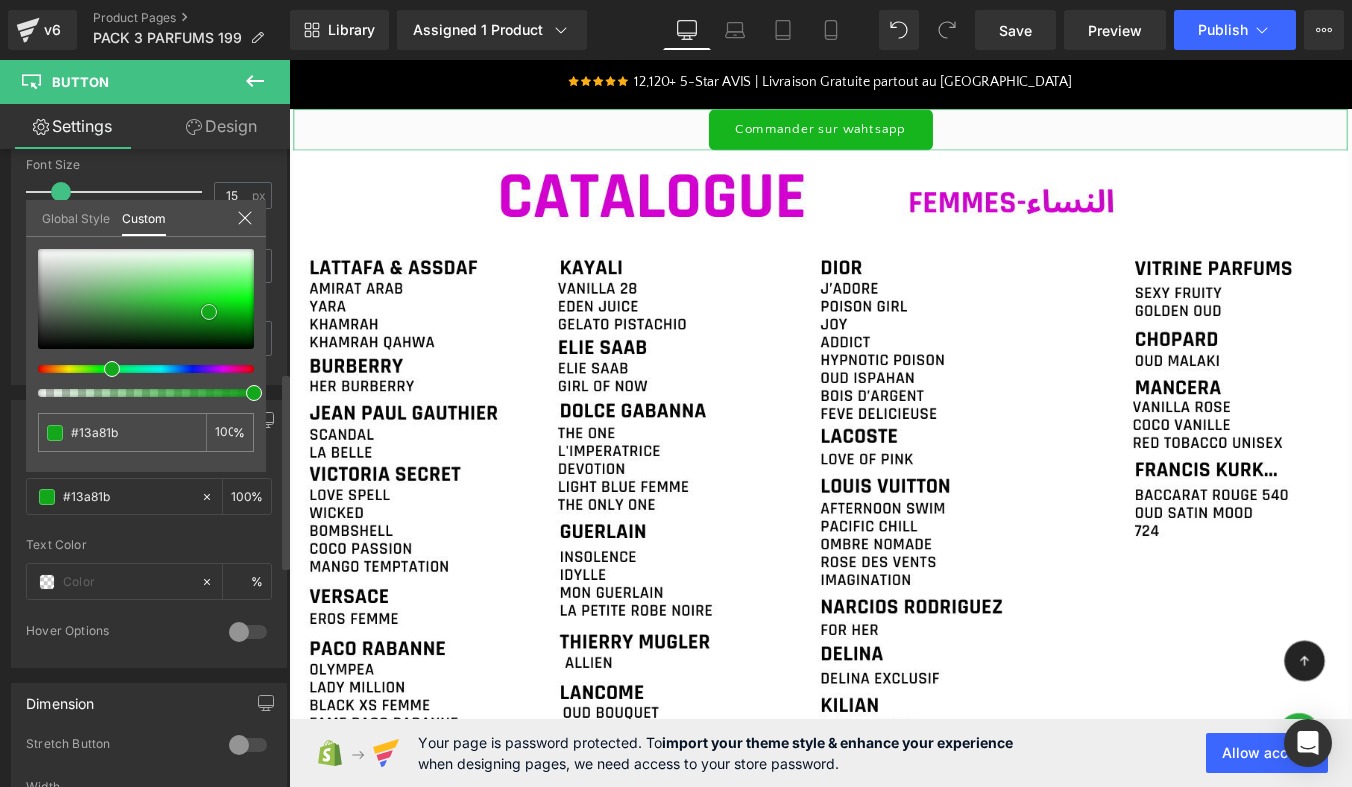 type on "#12a519" 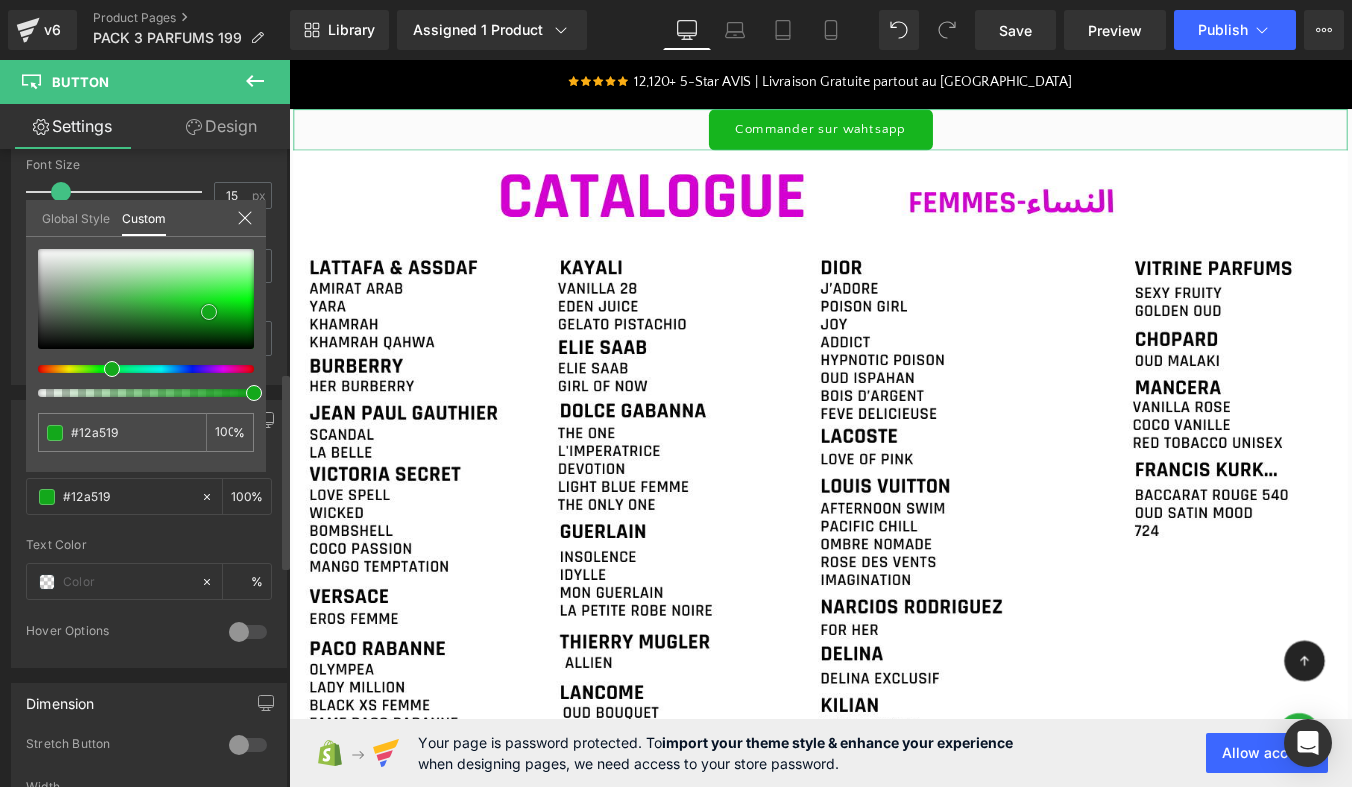 type on "#129f19" 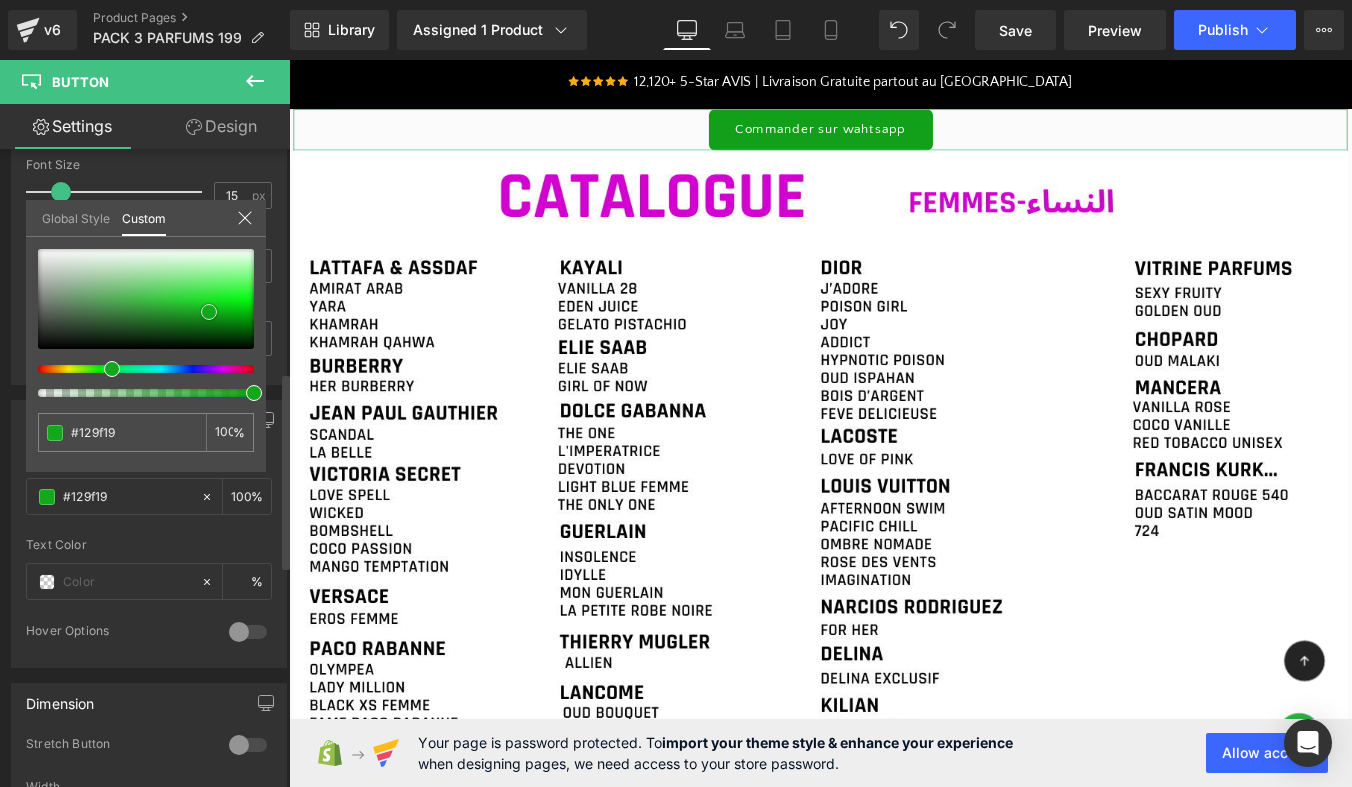 type on "#119c18" 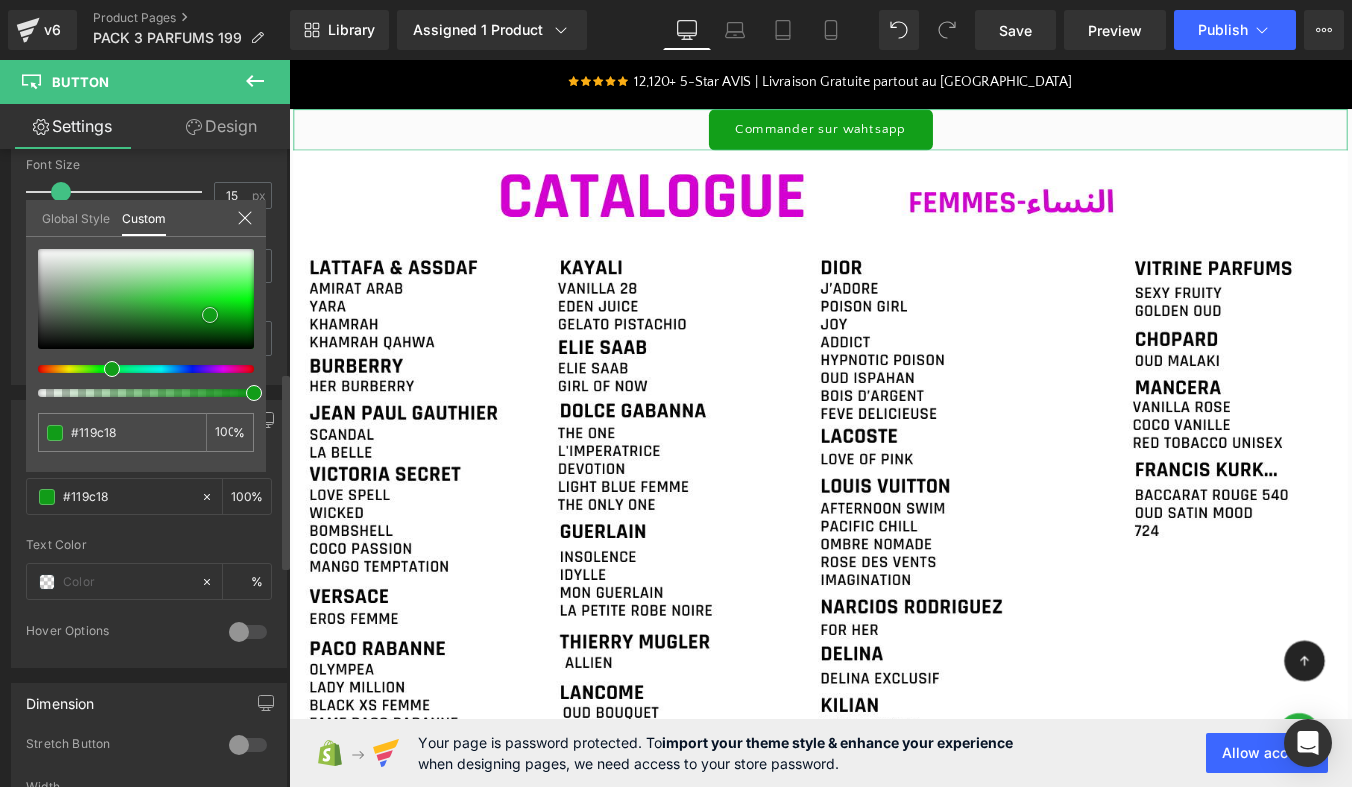 type on "#109717" 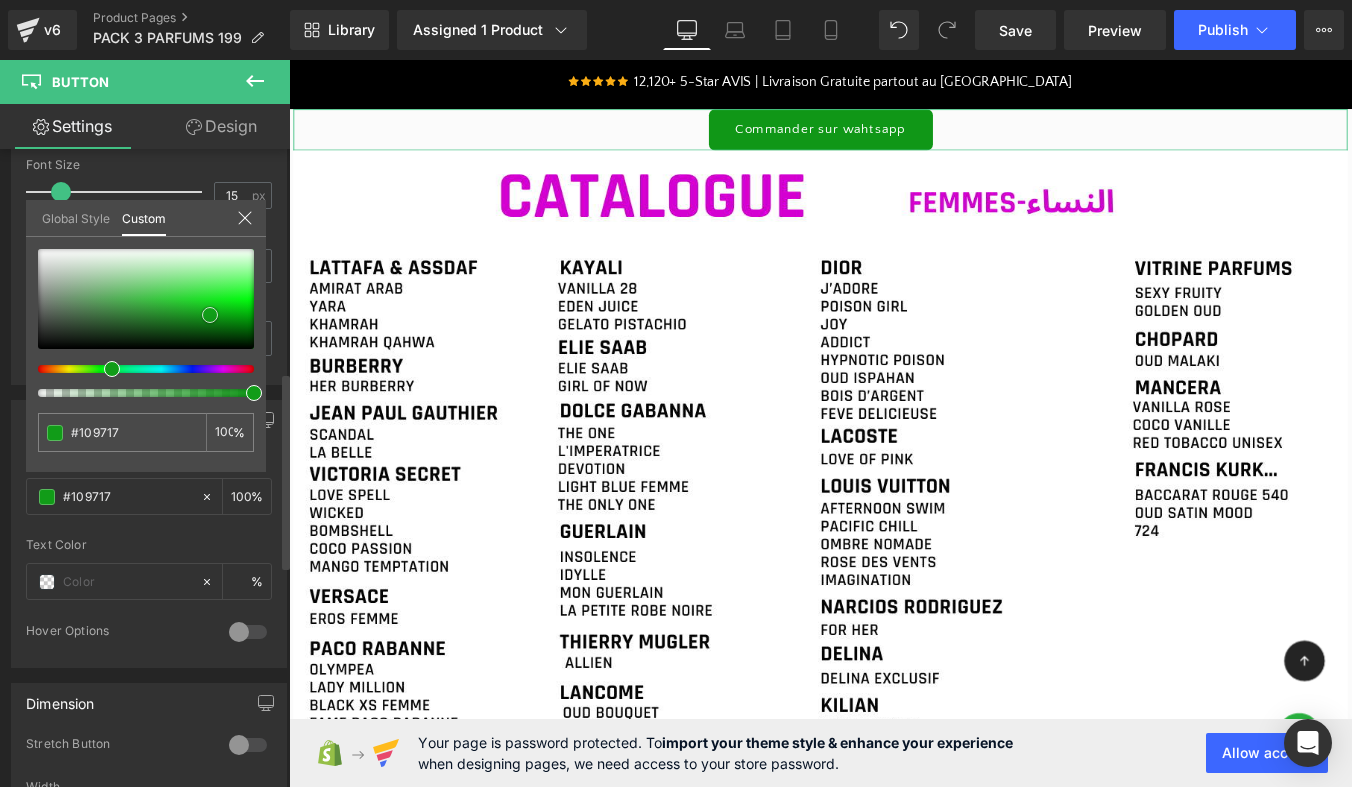 type on "#0f9816" 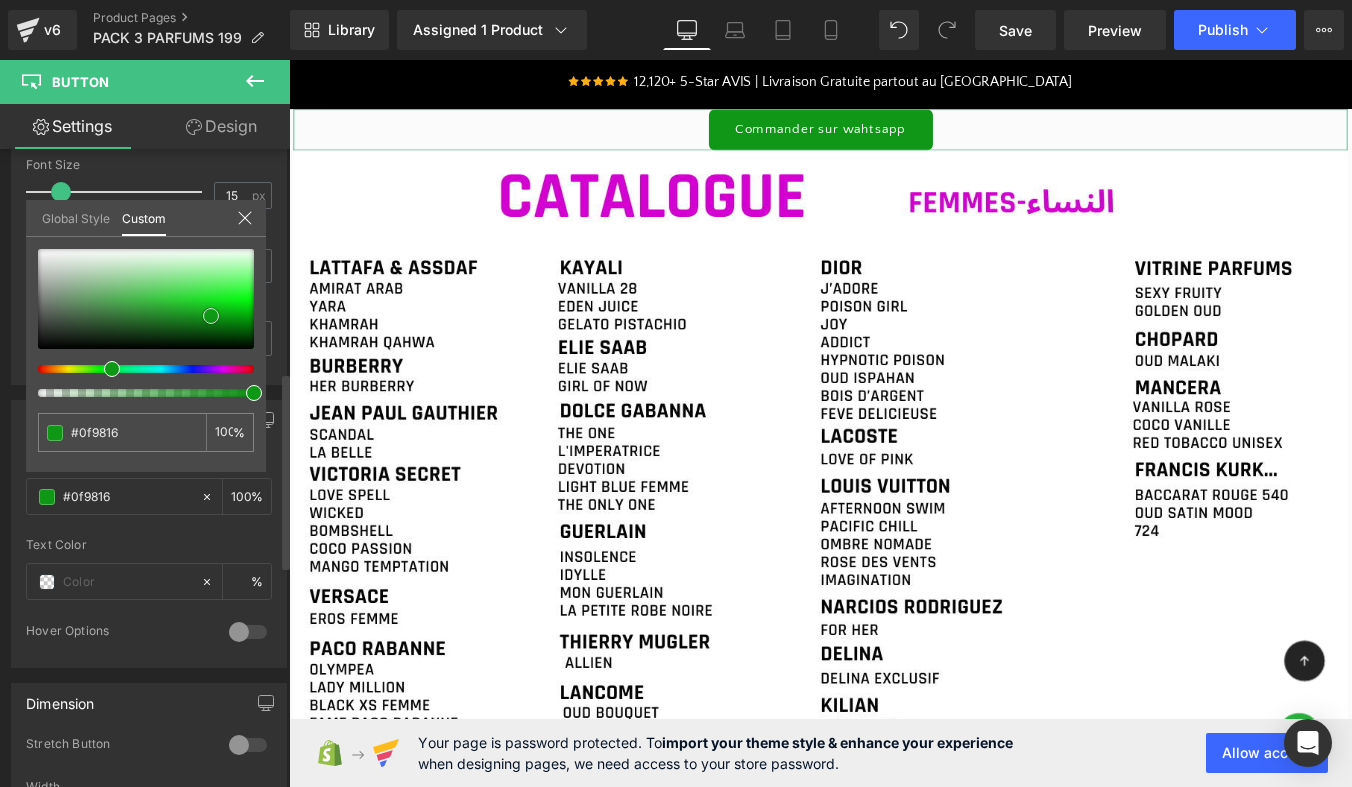 type on "#0f9316" 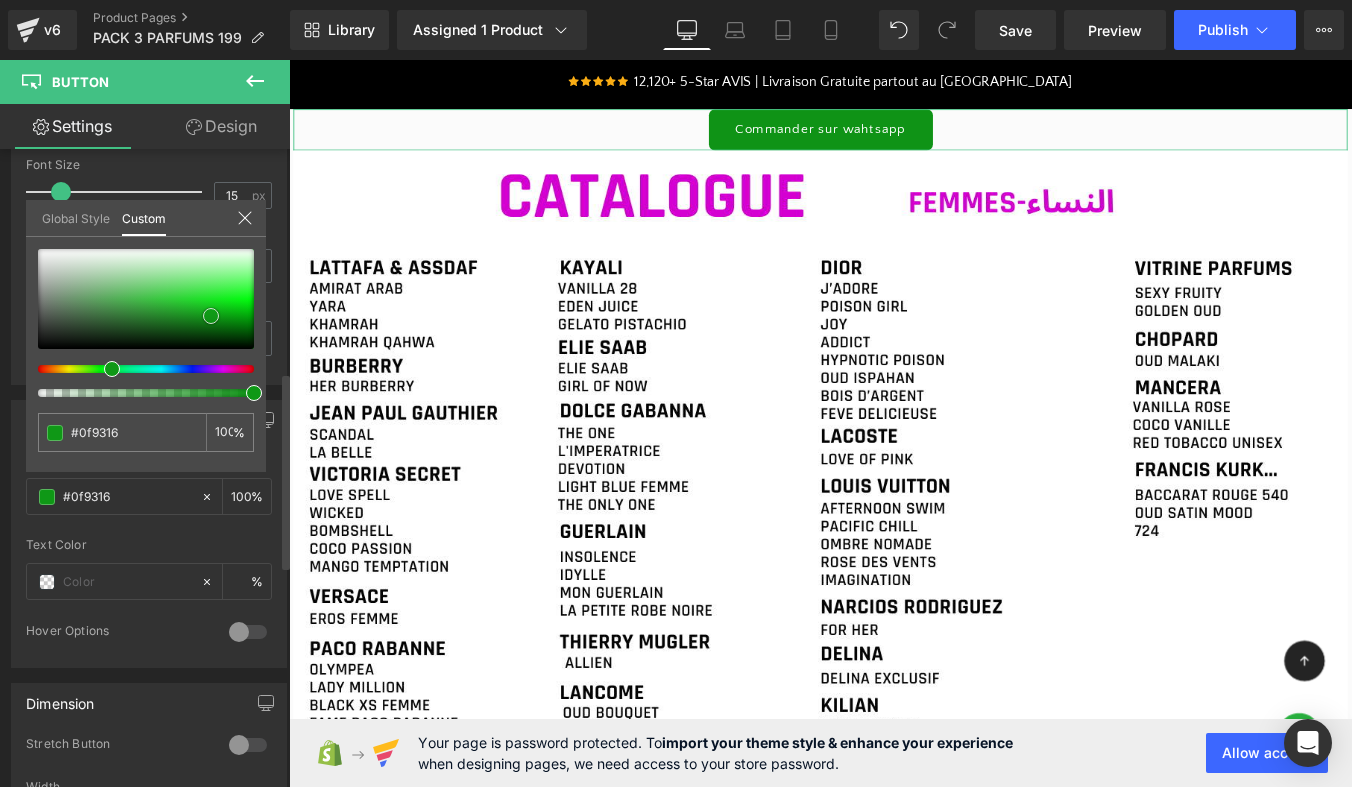 type on "#0f8f15" 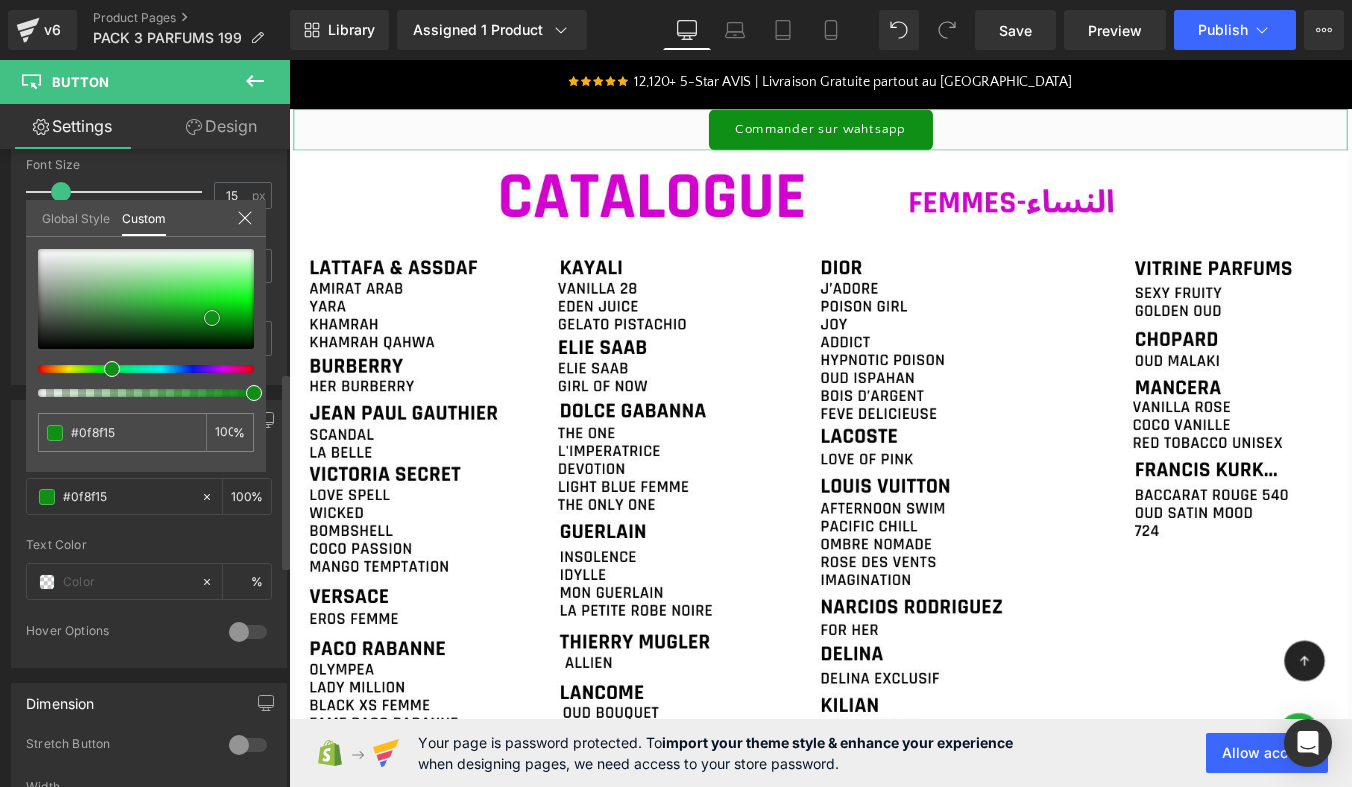 type on "#0f9316" 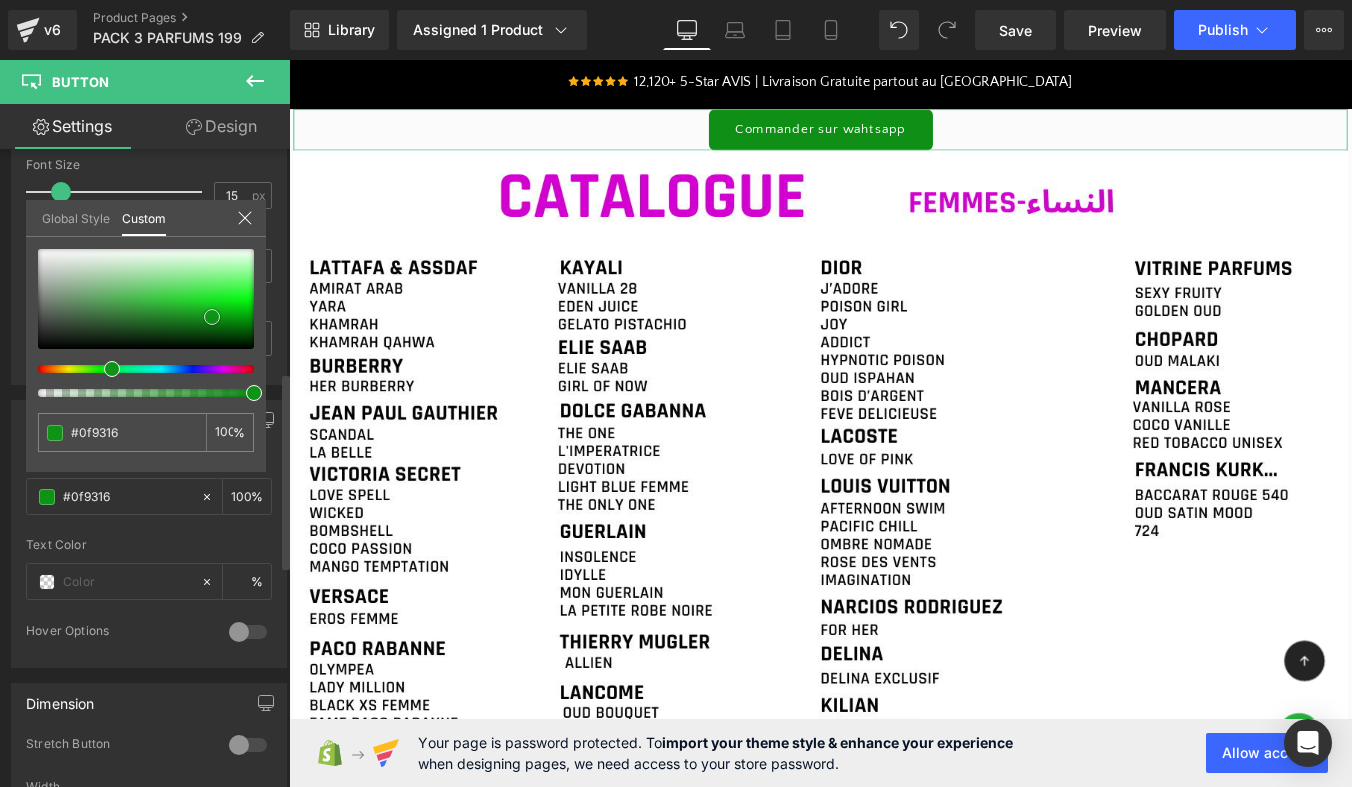 type on "#109c17" 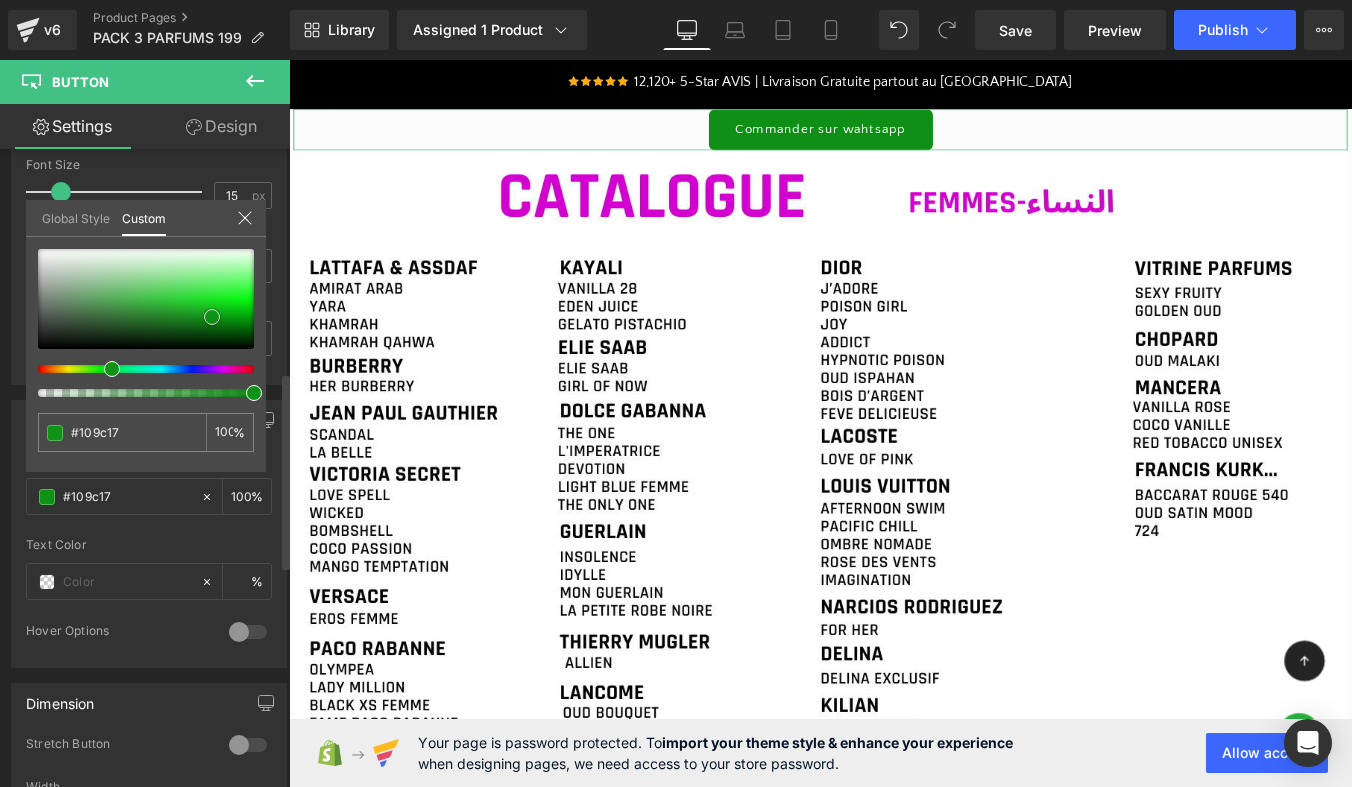 type on "#10a118" 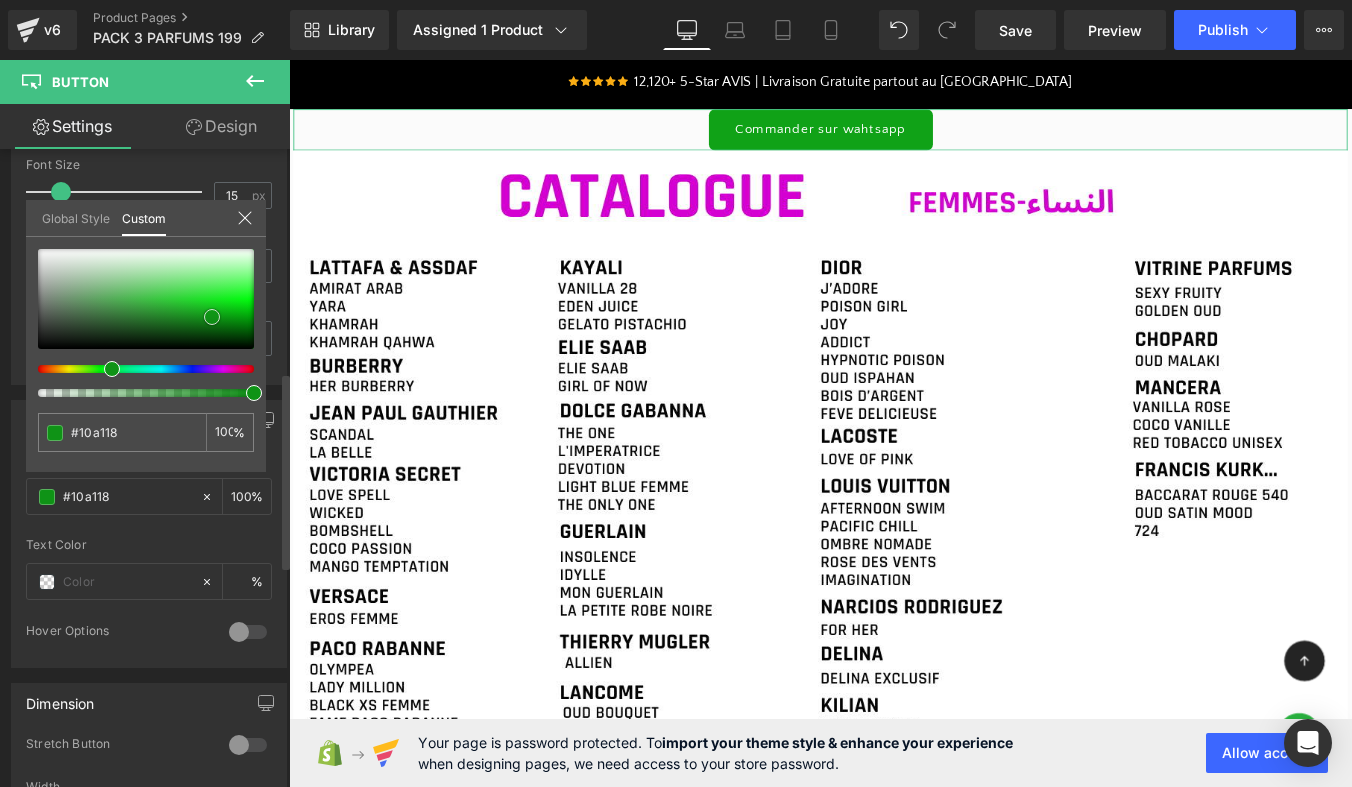 type on "#10a217" 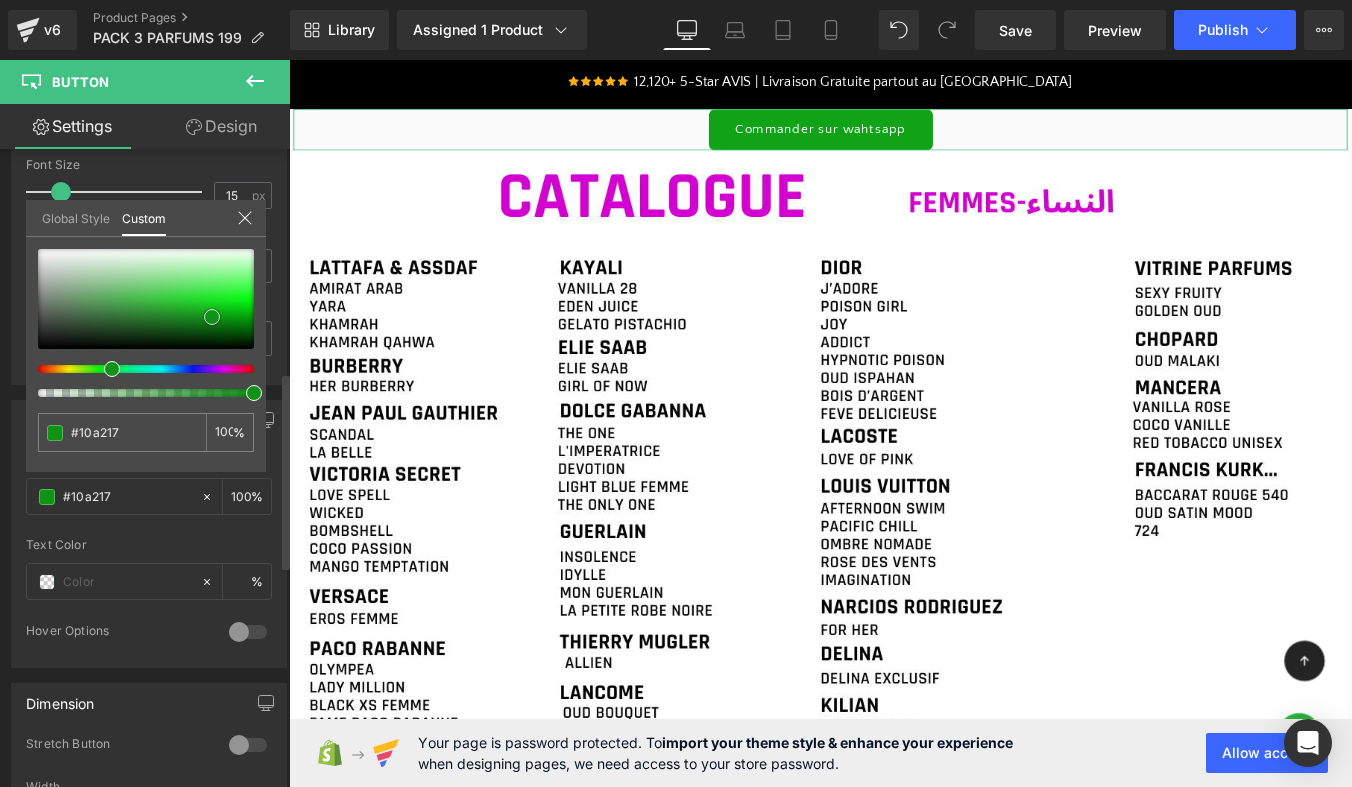 type on "#10ab18" 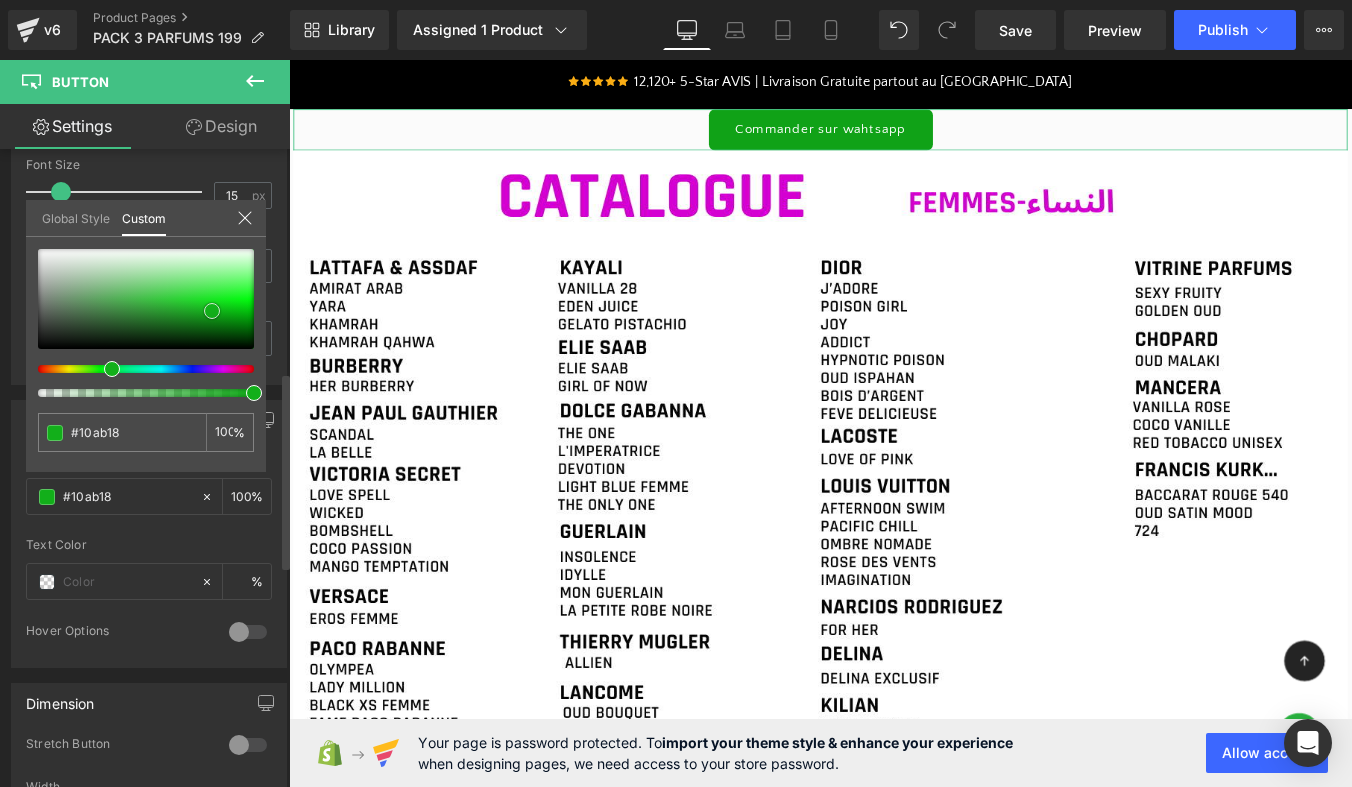 type on "#12af1a" 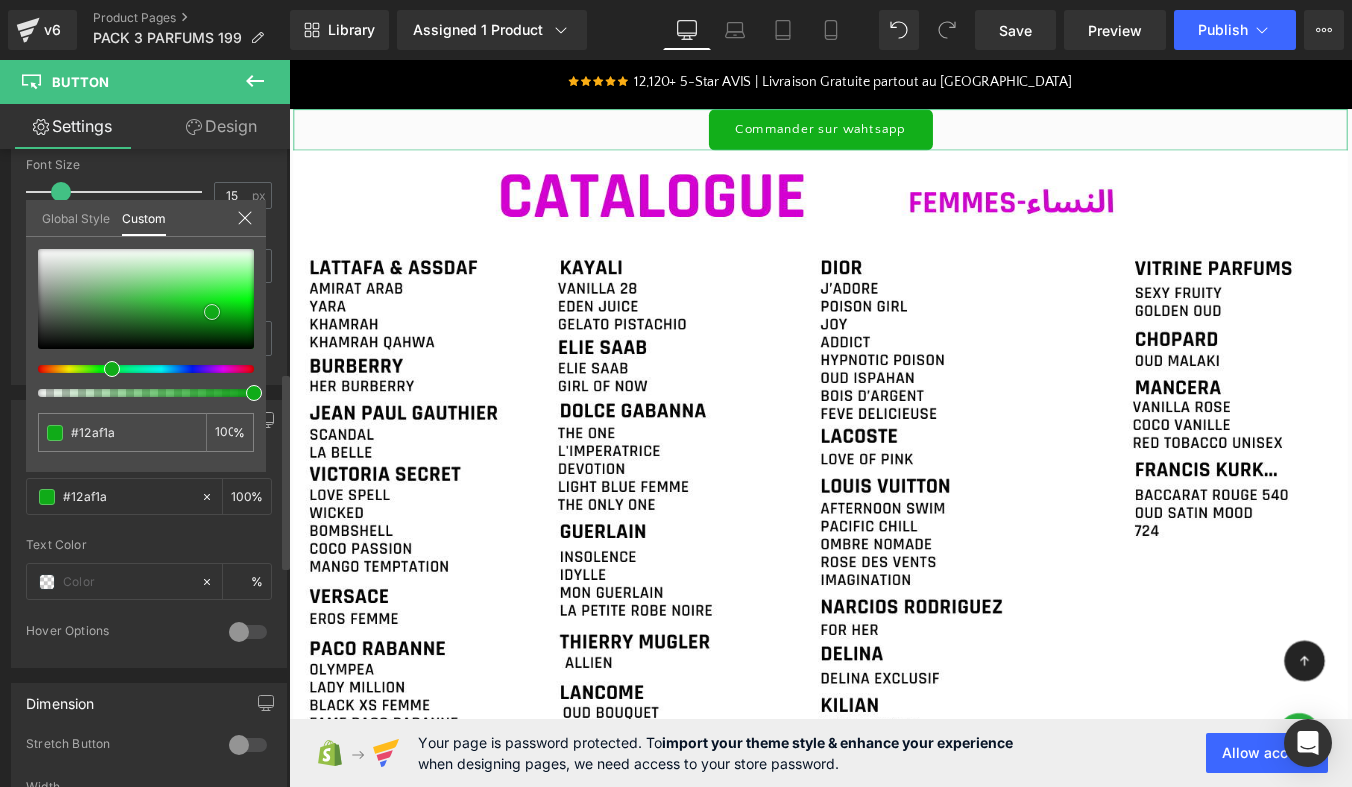 type on "#10ab18" 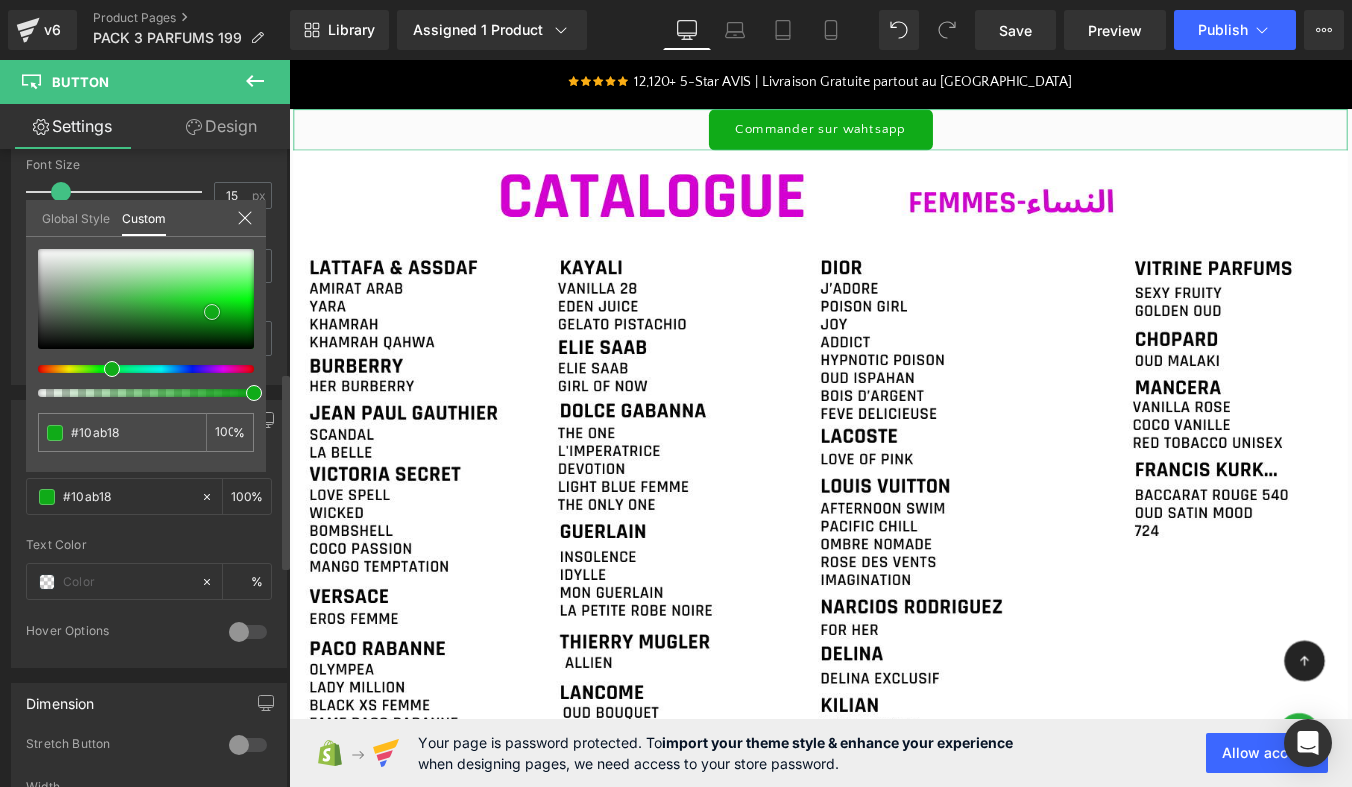 drag, startPoint x: 193, startPoint y: 294, endPoint x: 209, endPoint y: 312, distance: 24.083189 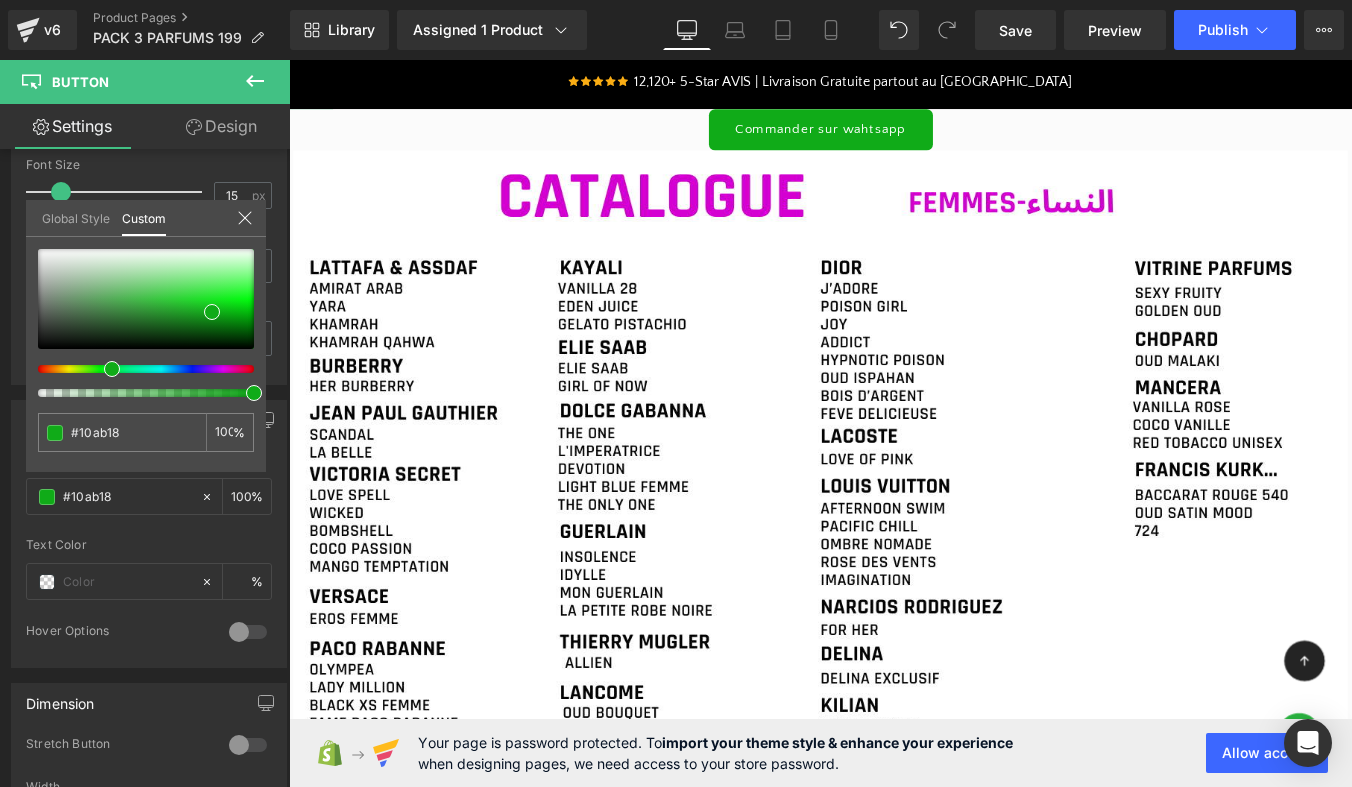 click on "Icon
Icon
Icon
Icon
Icon
Icon List Hoz
12,120+ 5-Star AVIS | Livraison Gratuite partout au [GEOGRAPHIC_DATA]
Text Block
Icon List" at bounding box center [894, 6079] 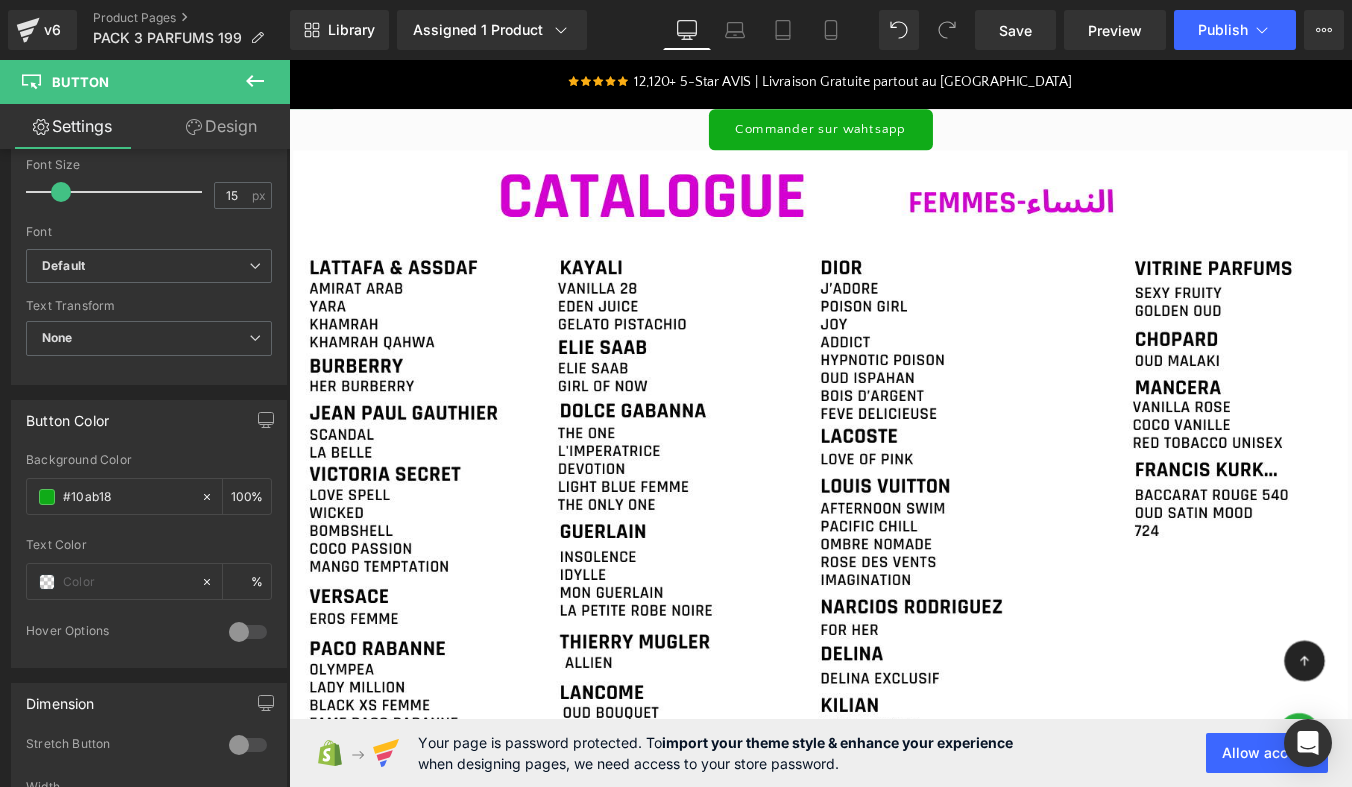click at bounding box center [926, 139] 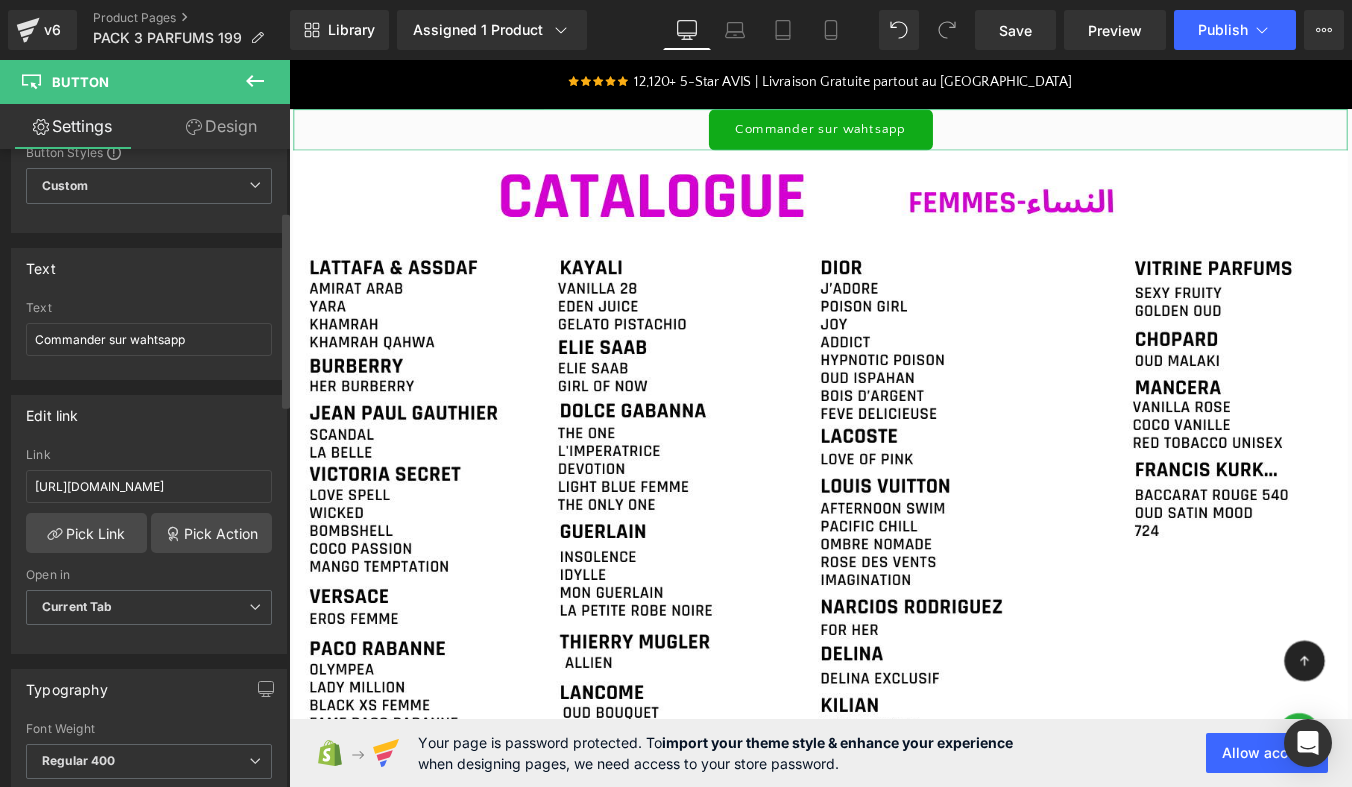 scroll, scrollTop: 0, scrollLeft: 0, axis: both 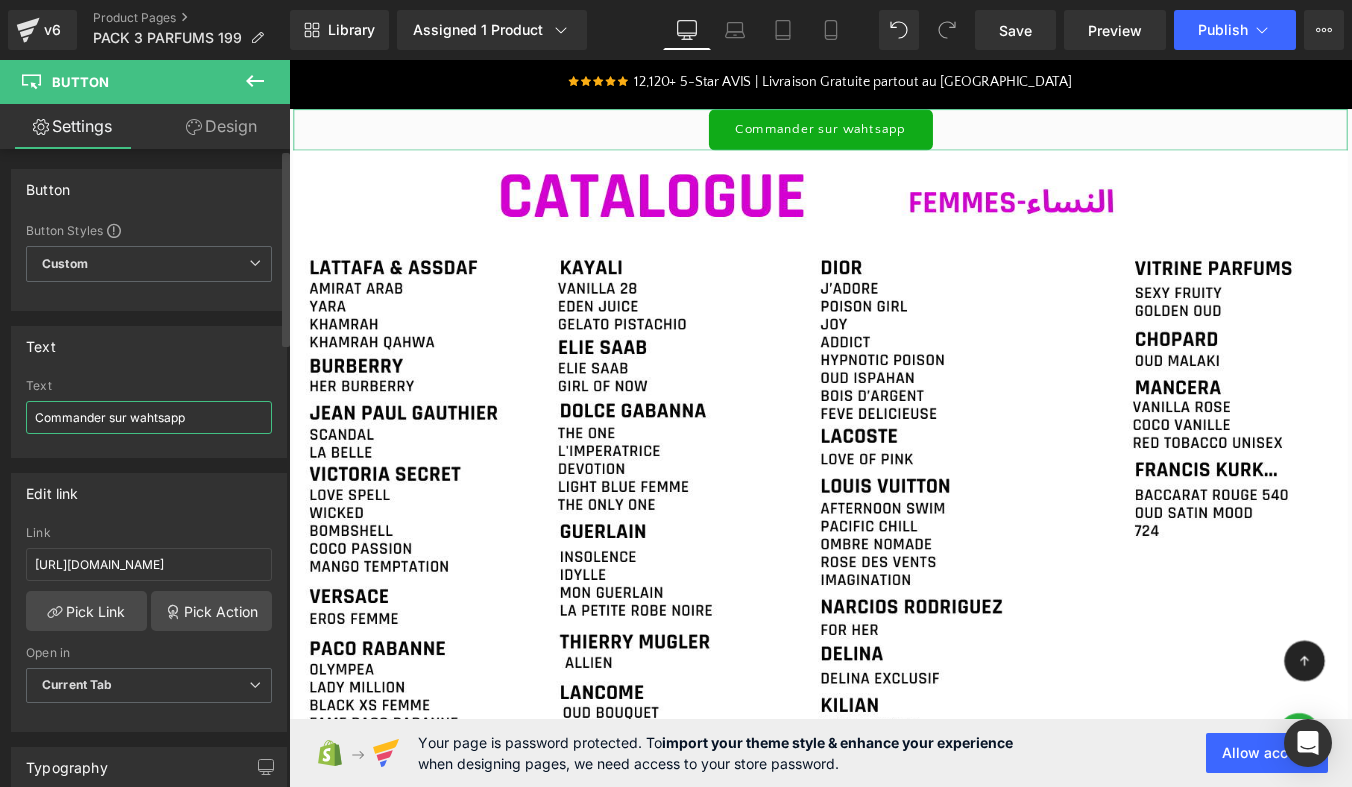 click on "Commander sur wahtsapp" at bounding box center (149, 417) 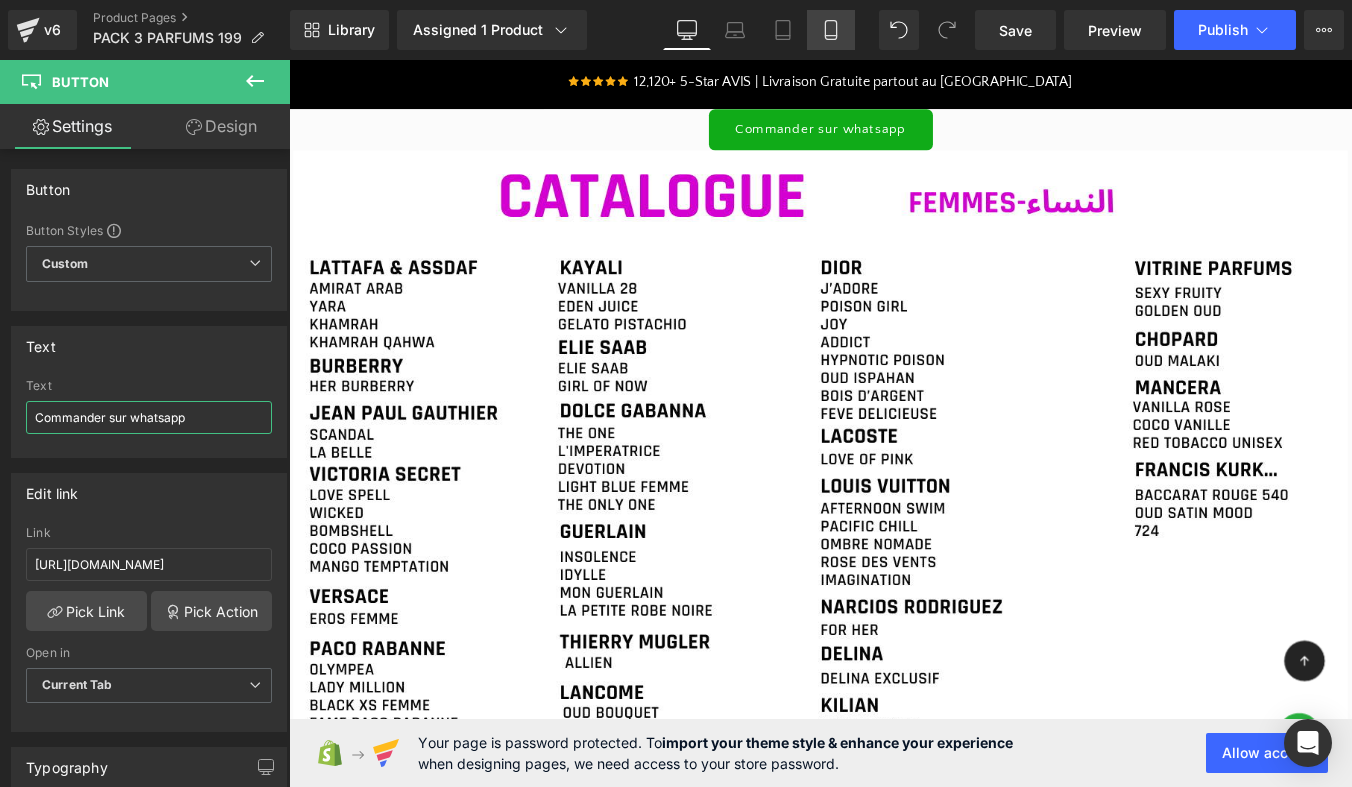 type on "Commander sur whatsapp" 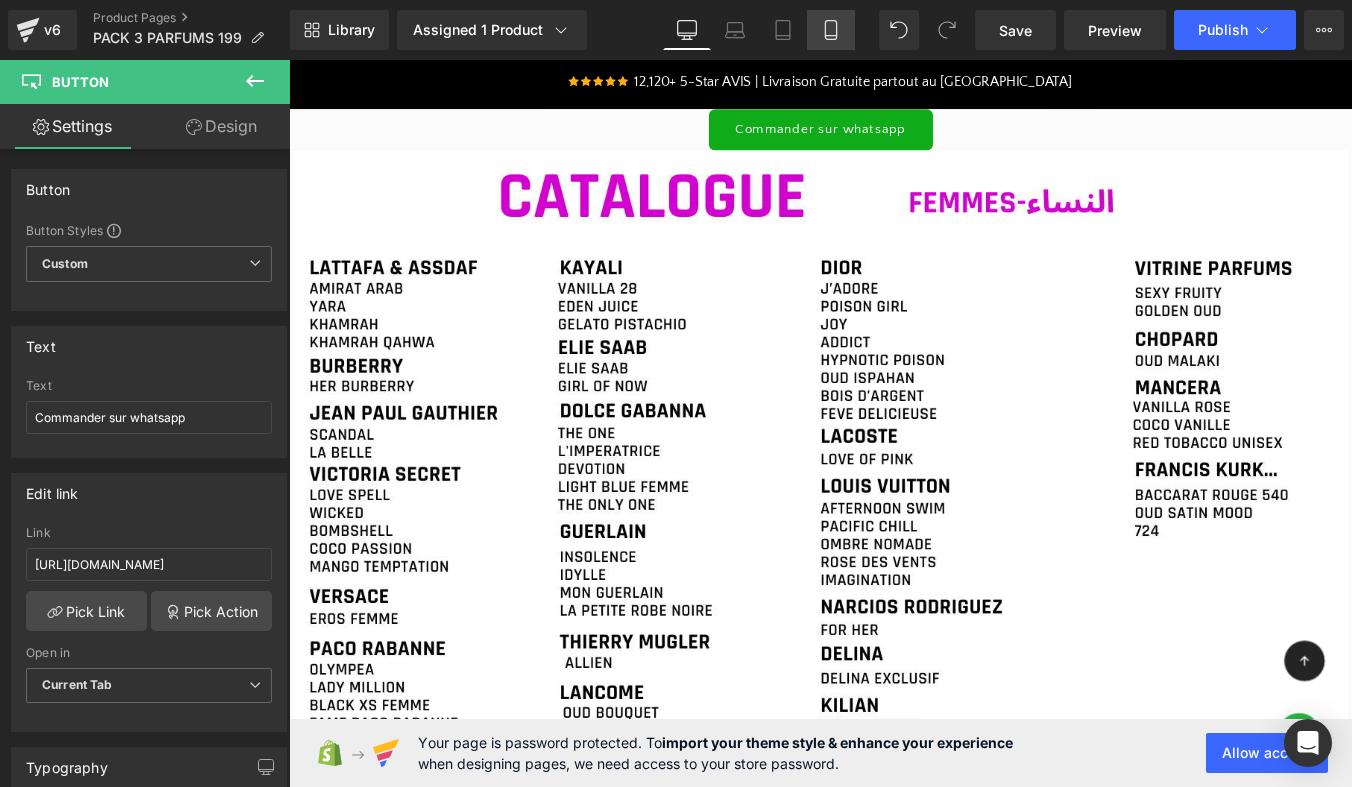 click 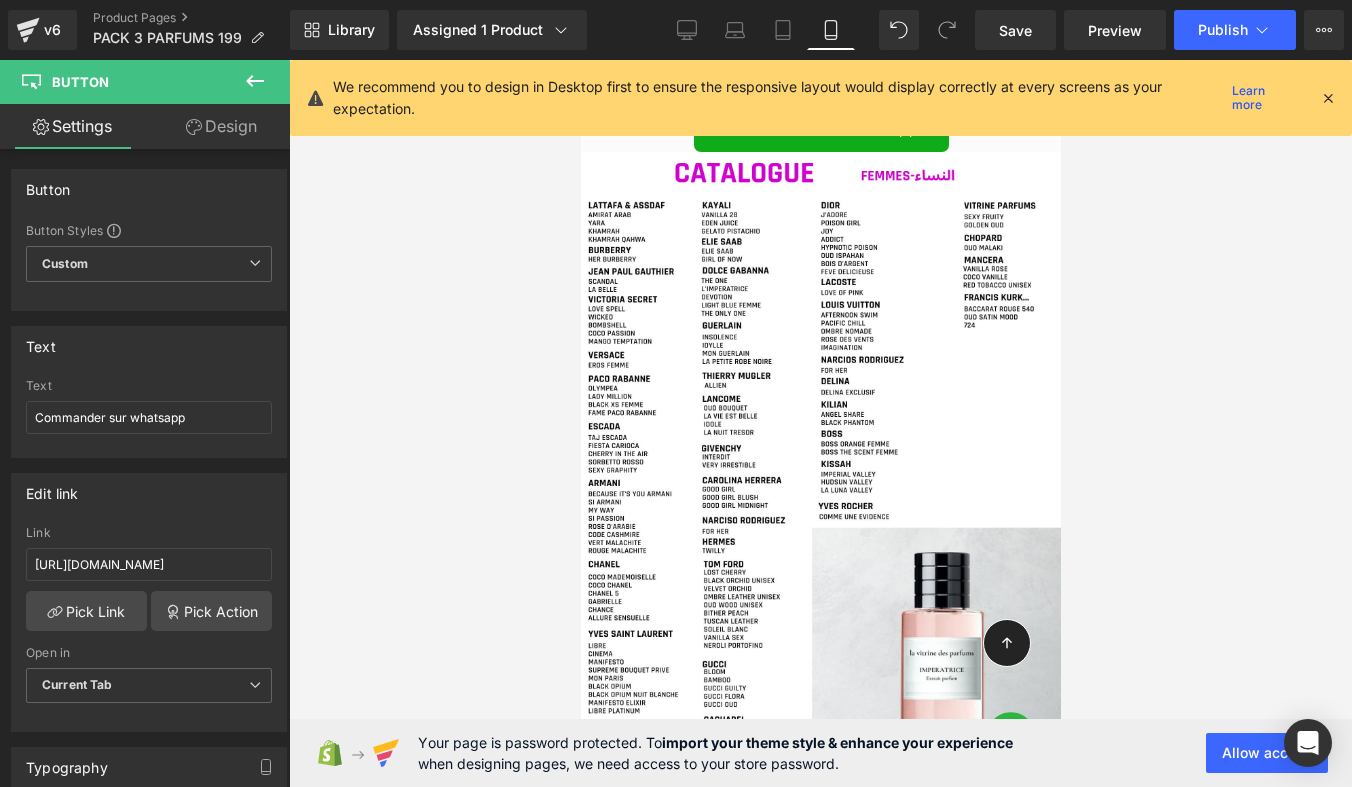 click at bounding box center [1328, 98] 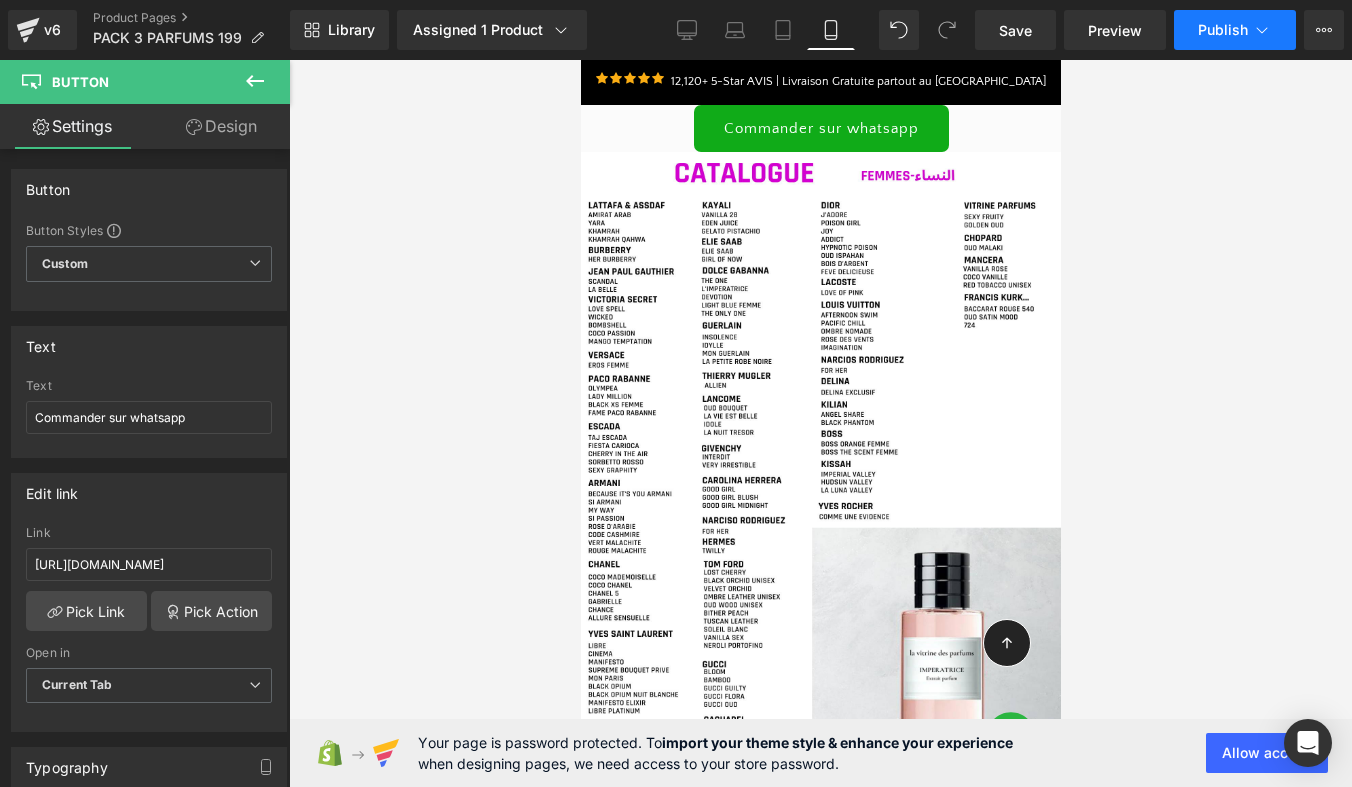 click on "Publish" at bounding box center [1223, 30] 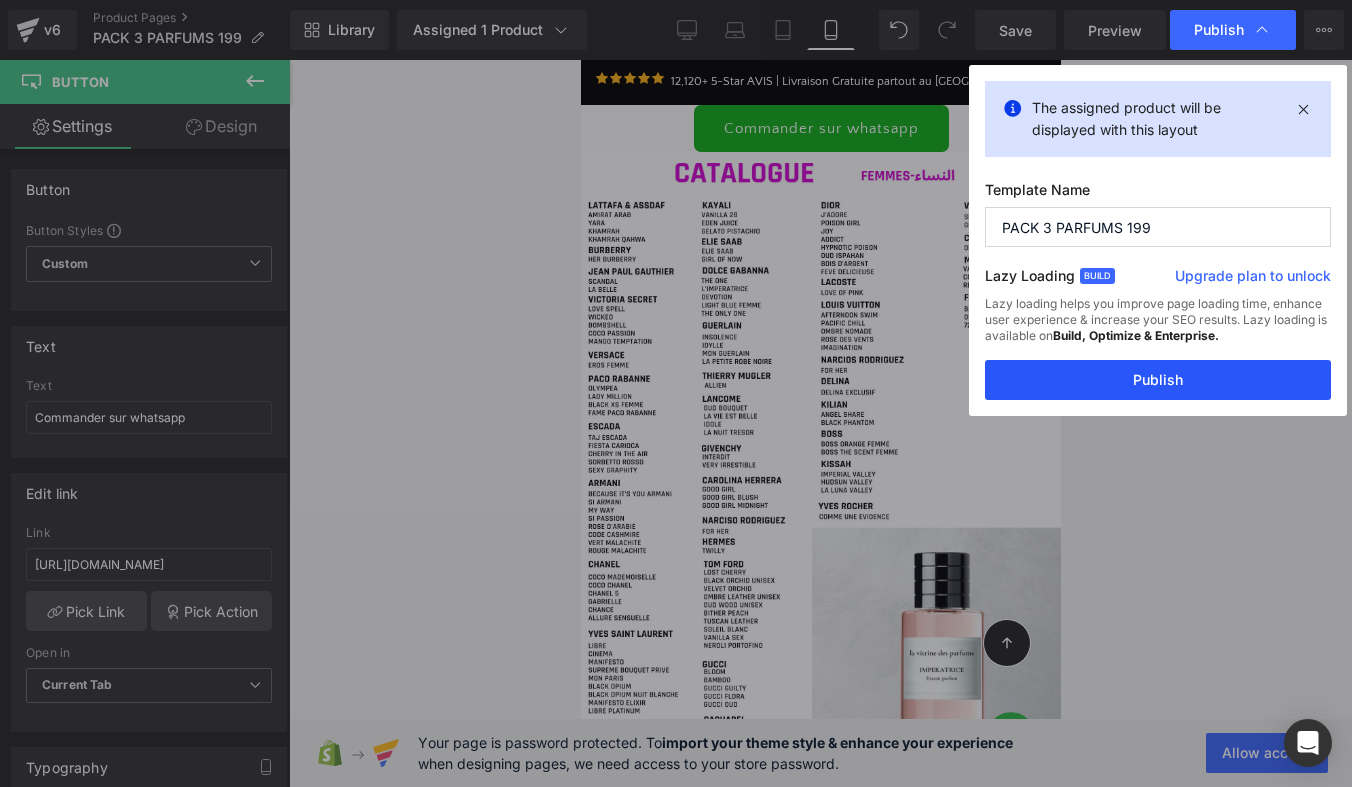 click on "Publish" at bounding box center (1158, 380) 